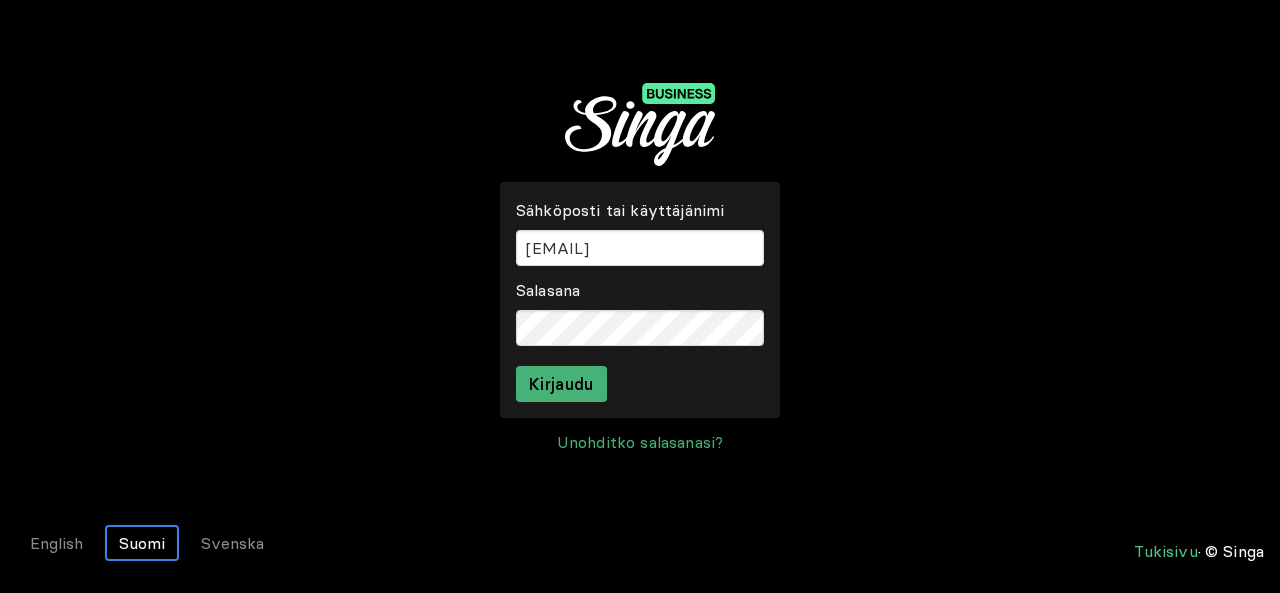 scroll, scrollTop: 0, scrollLeft: 0, axis: both 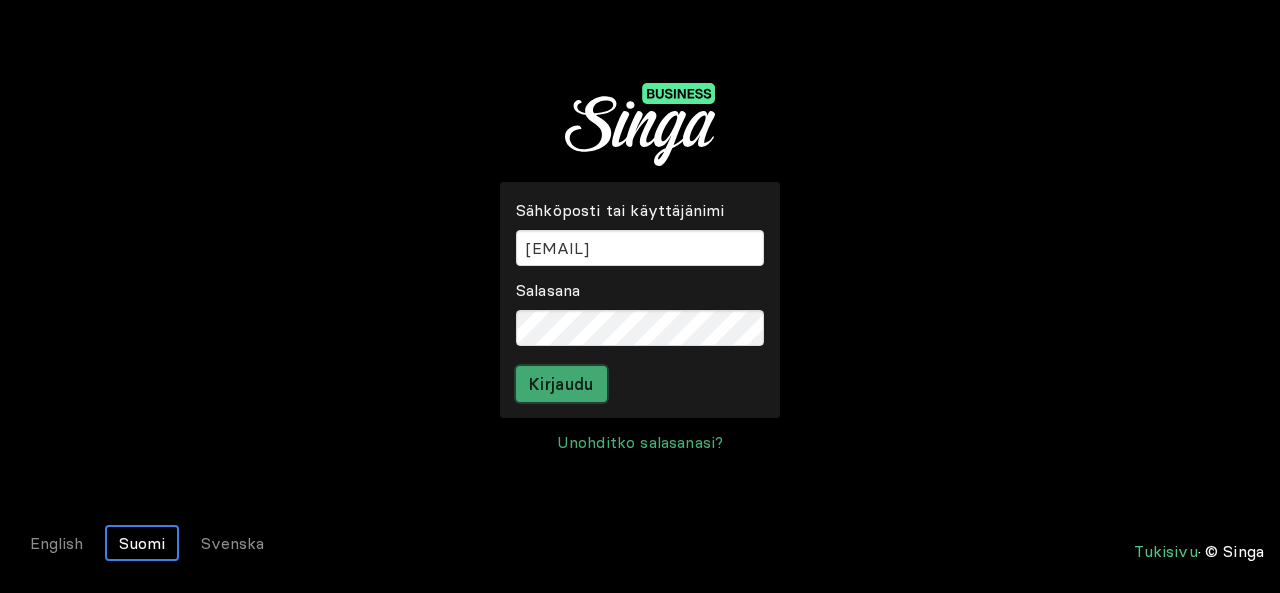 click on "Kirjaudu" at bounding box center (561, 384) 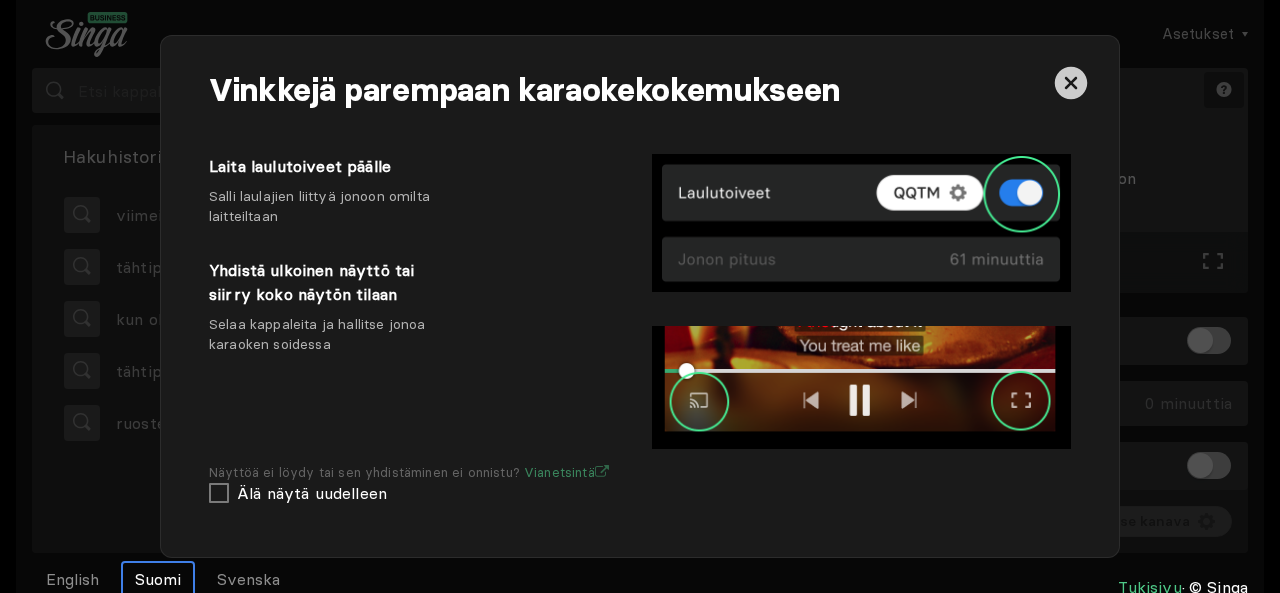 drag, startPoint x: 562, startPoint y: 479, endPoint x: 549, endPoint y: 478, distance: 13.038404 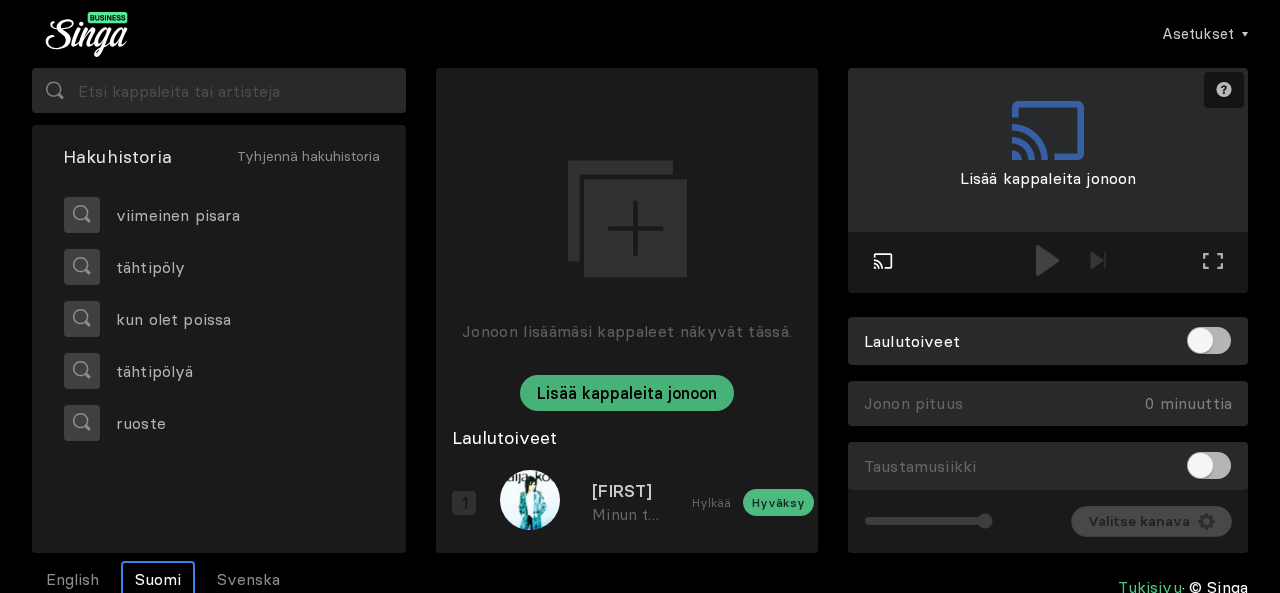 click on "Toista ulkoisessa näytössä" at bounding box center (883, 262) 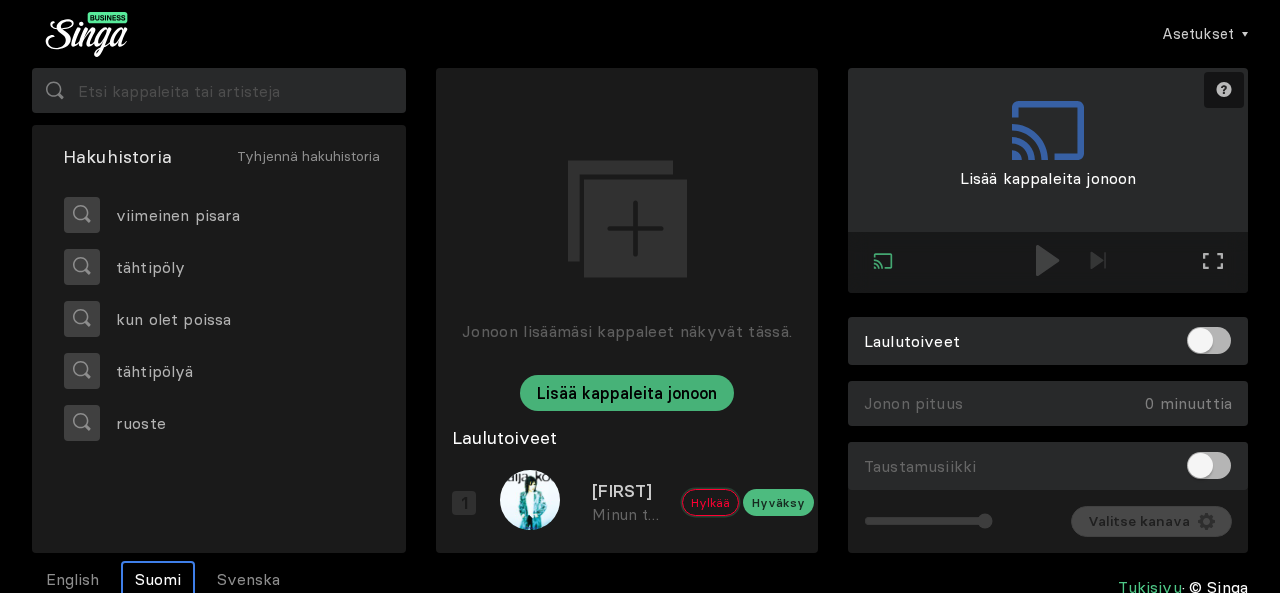 click on "Hylkää" at bounding box center [710, 502] 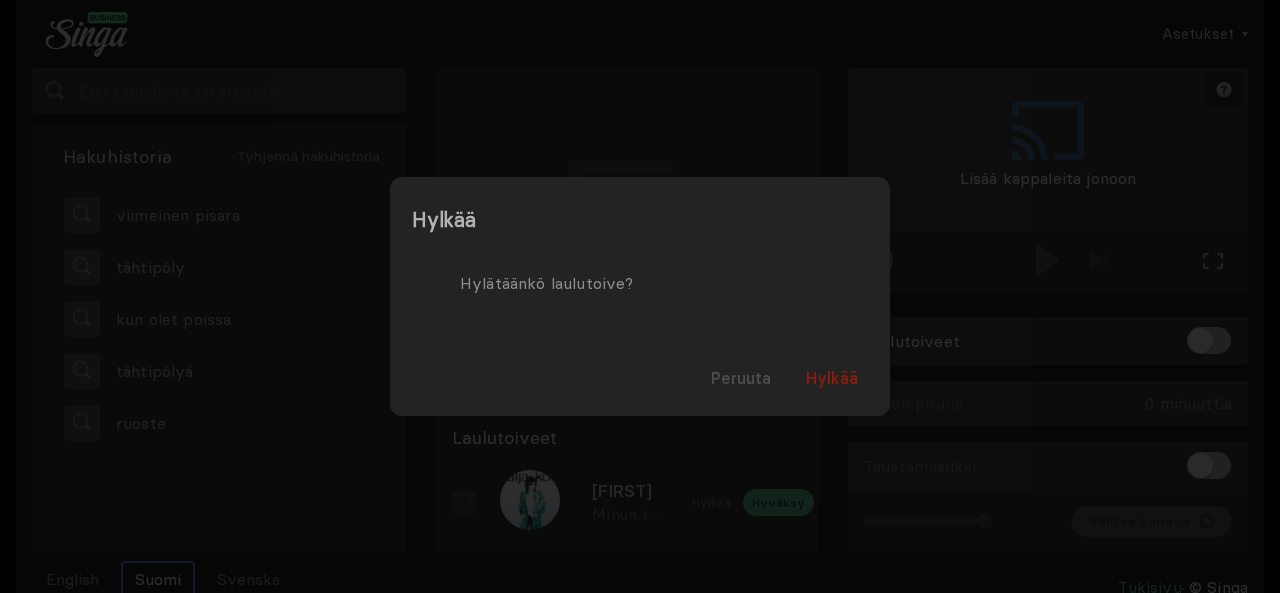 click on "Hylkää" at bounding box center [832, 378] 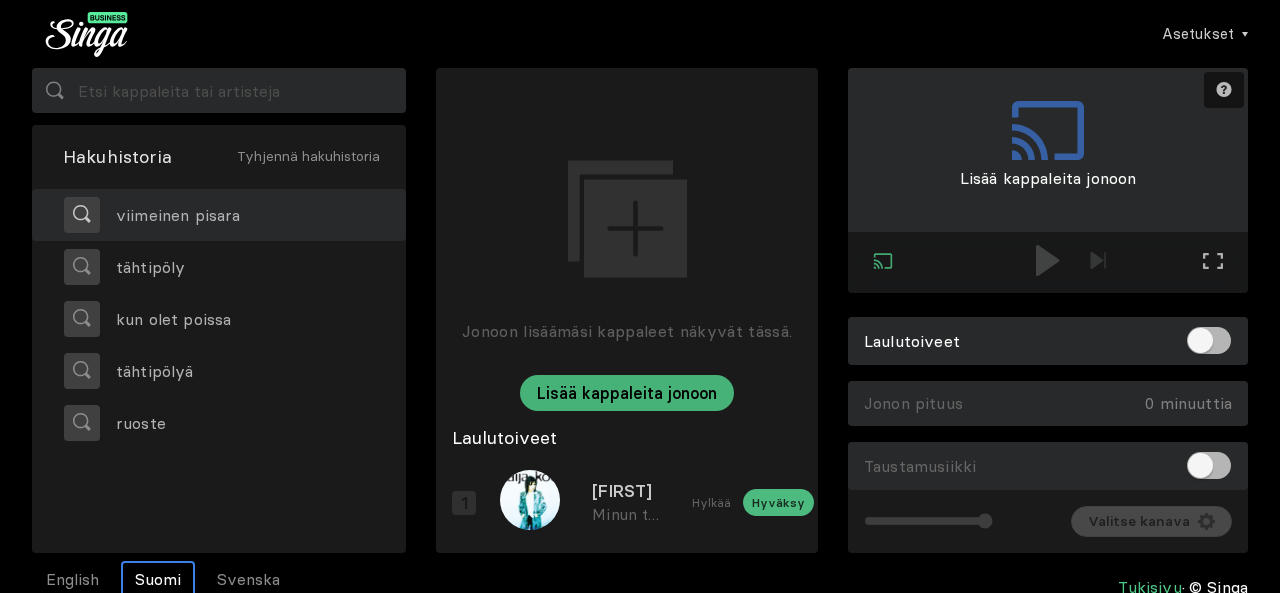 click on "viimeinen pisara" at bounding box center (170, 215) 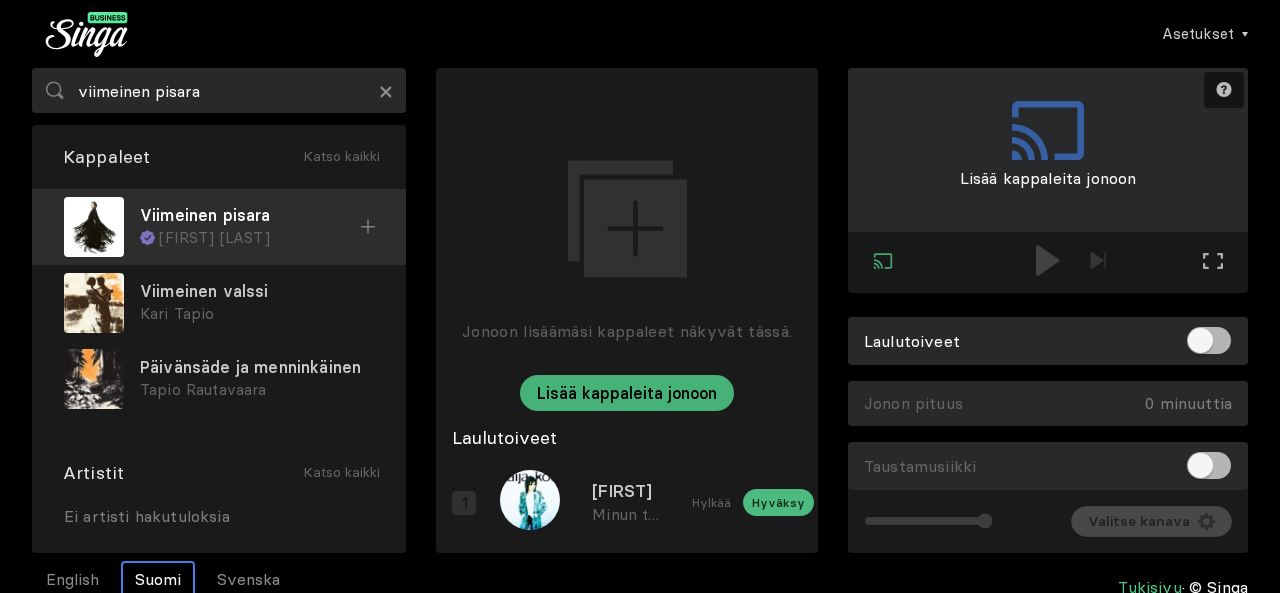 click on "Viimeinen pisara" at bounding box center (250, 215) 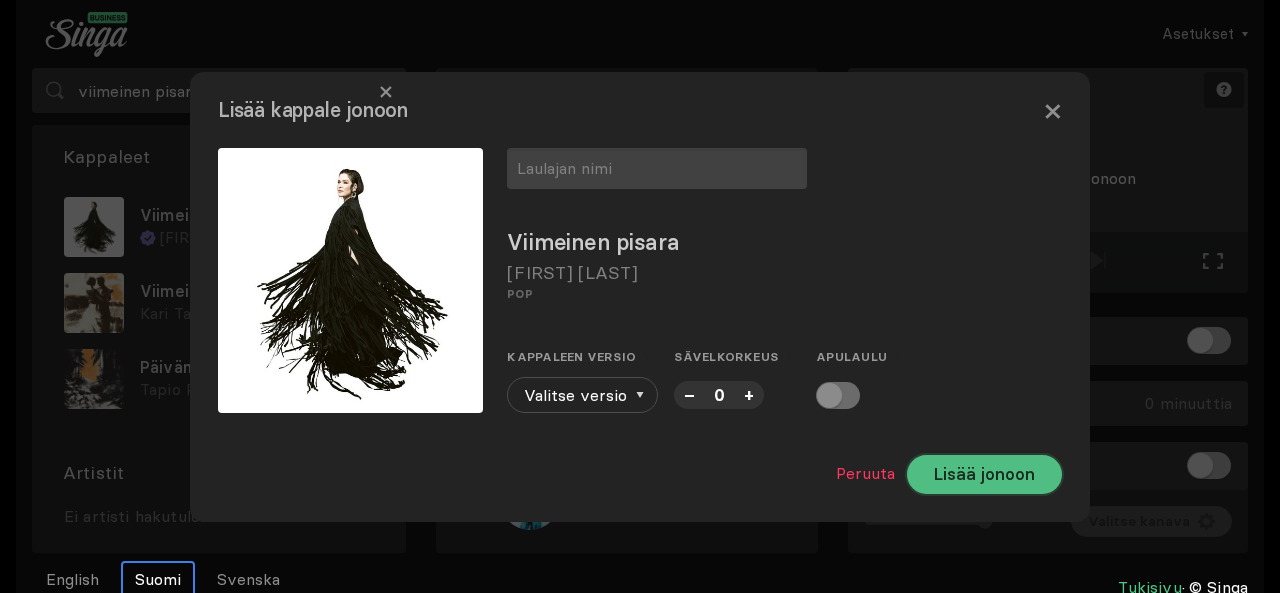 click on "Lisää jonoon" at bounding box center [984, 474] 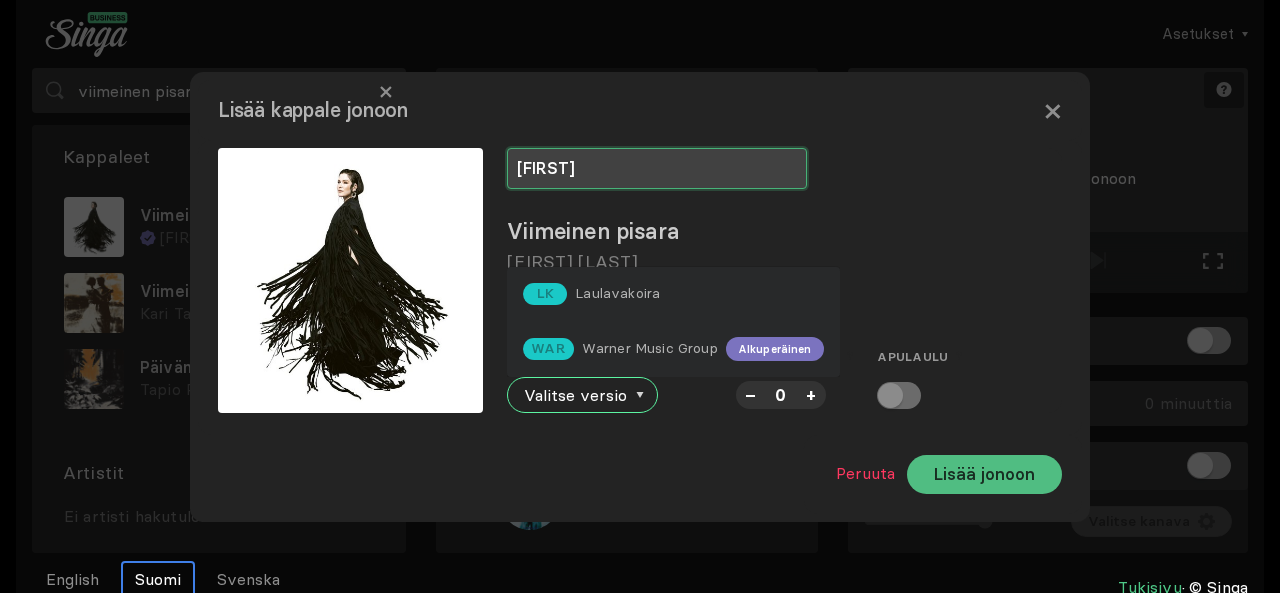 type on "[FIRST]" 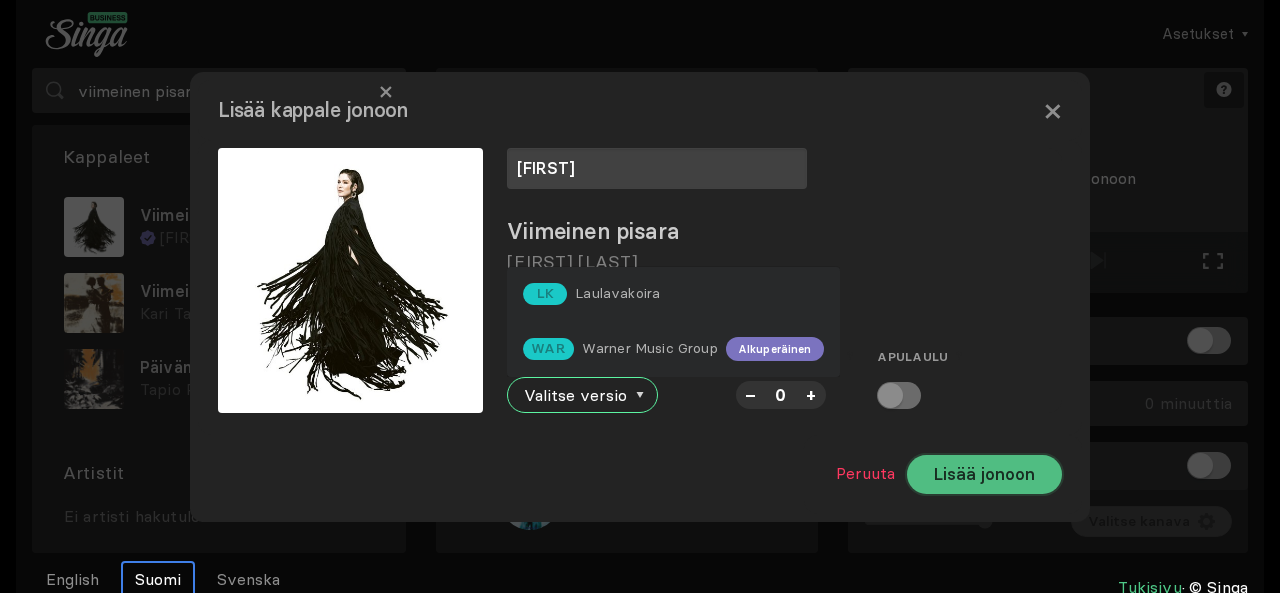 click on "Lisää jonoon" at bounding box center (984, 474) 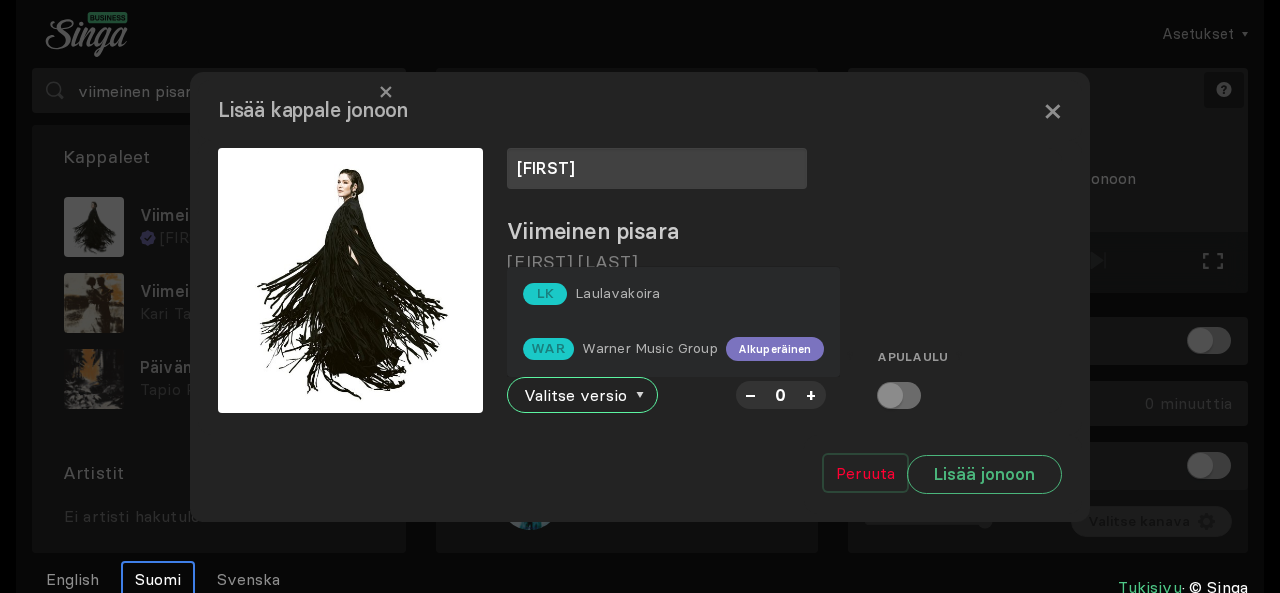 click on "Peruuta" at bounding box center (865, 473) 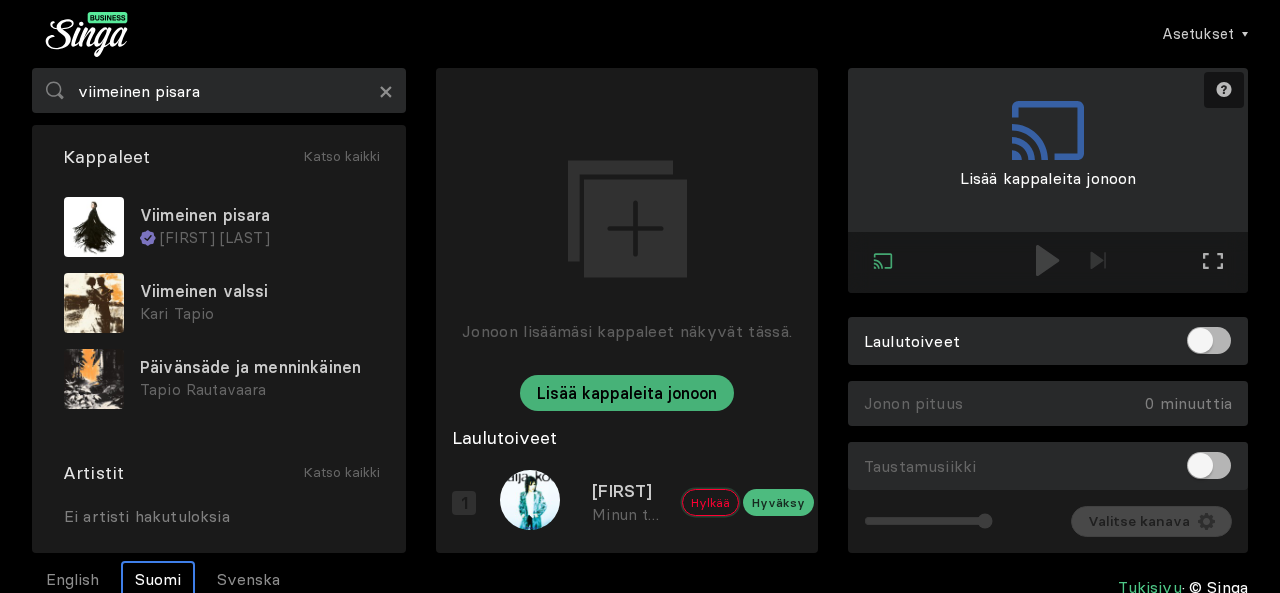 click on "Hylkää" at bounding box center (710, 502) 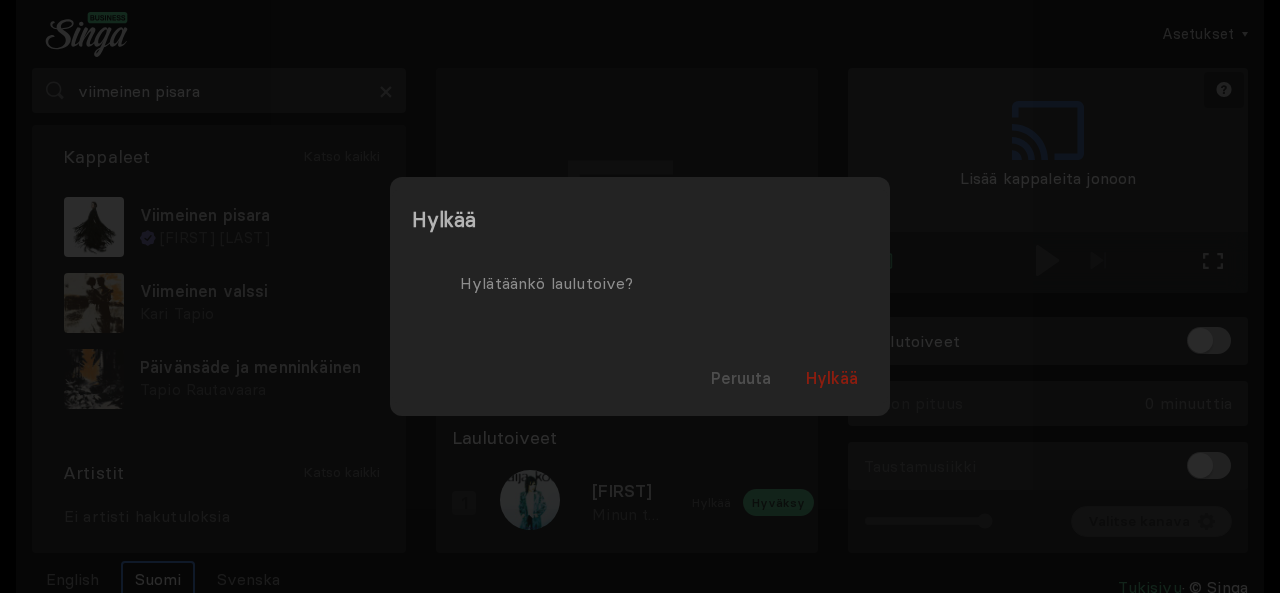 click on "Hylkää" at bounding box center [832, 378] 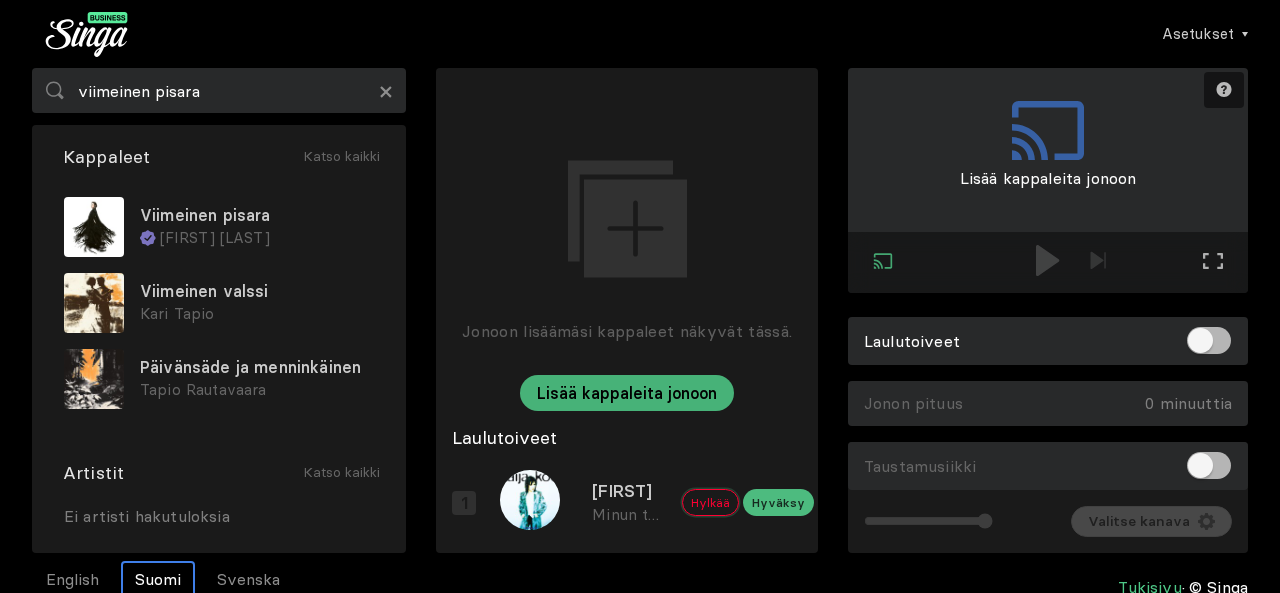 click on "Hylkää" at bounding box center (710, 502) 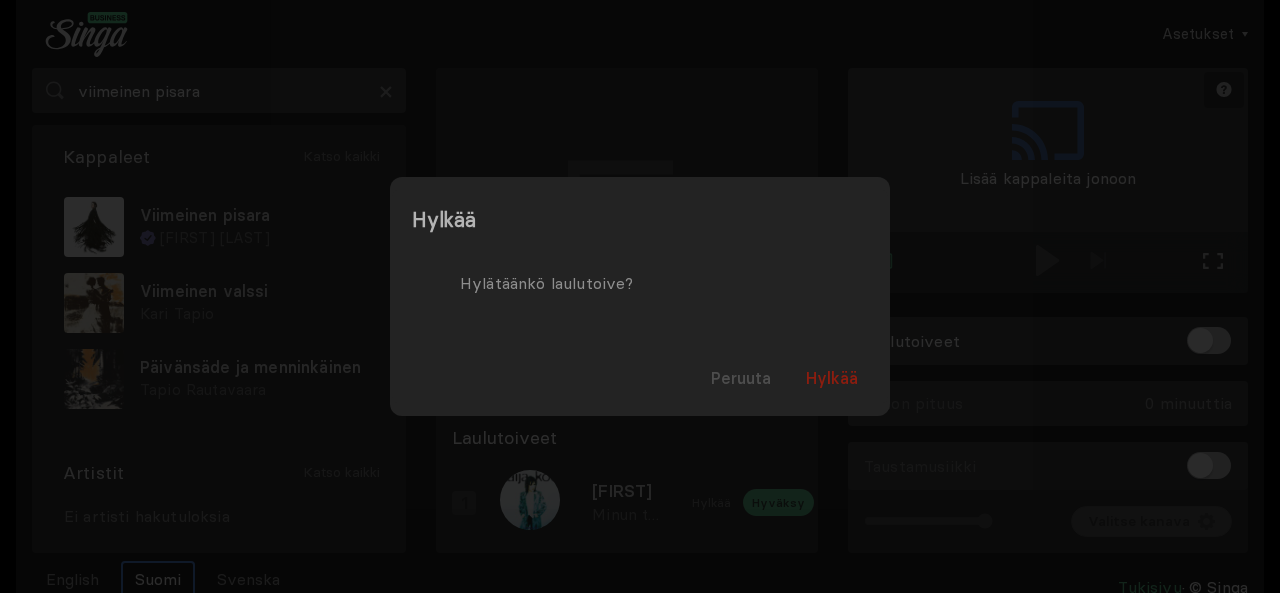 click on "Hylkää" at bounding box center (832, 378) 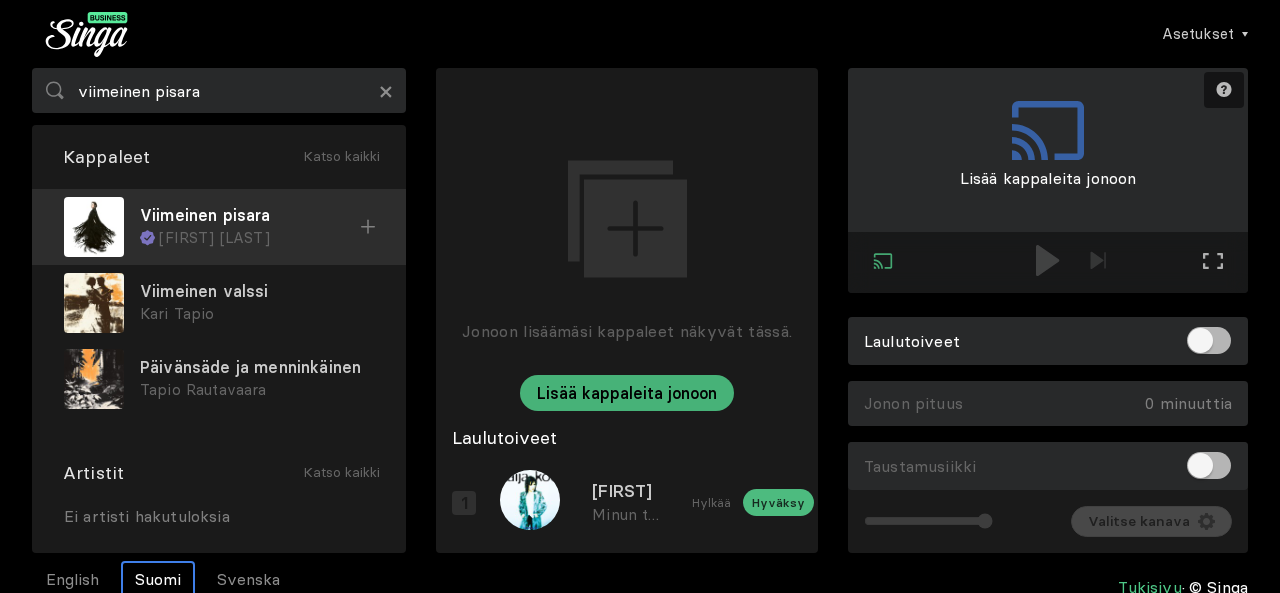 click at bounding box center [368, 227] 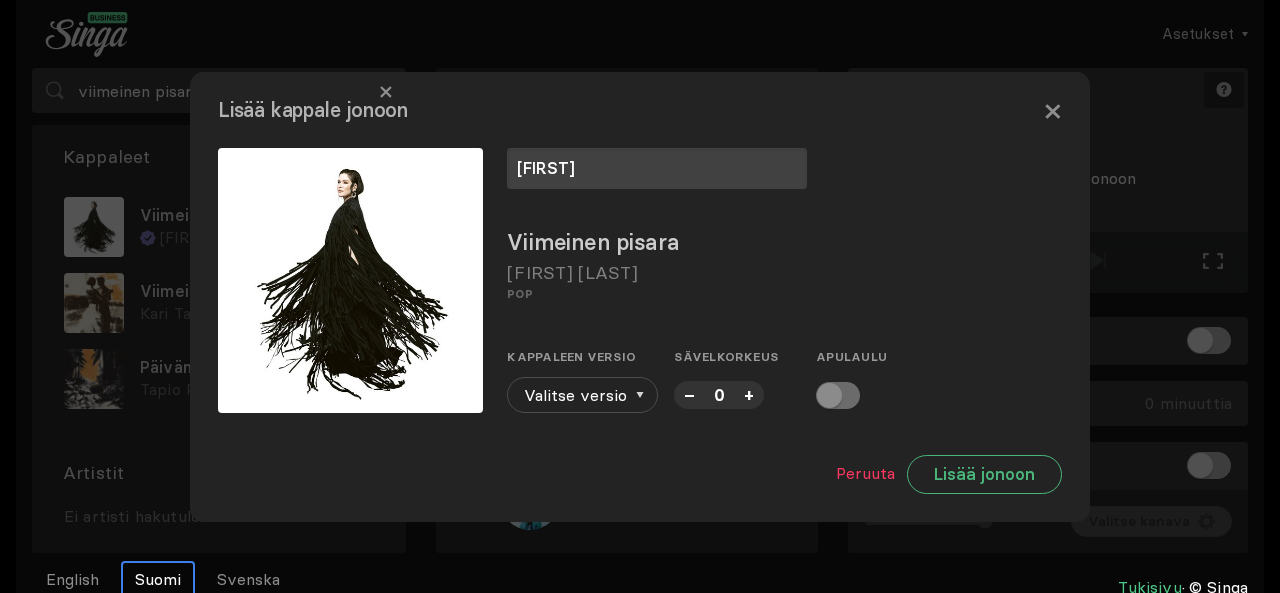 type on "[FIRST]" 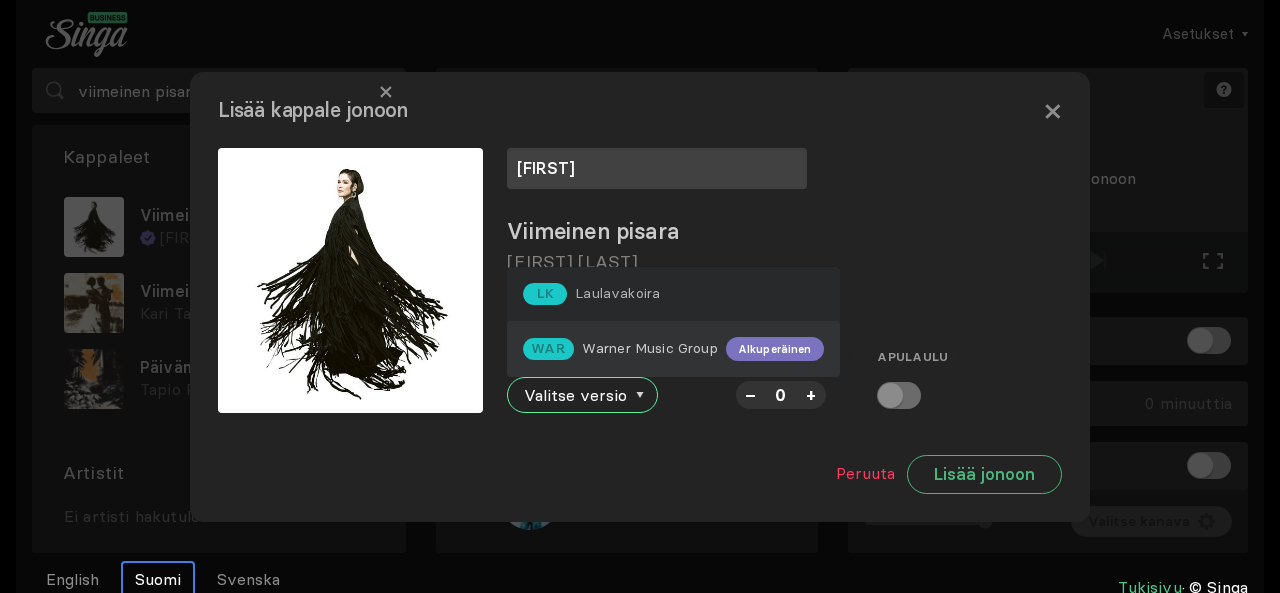 click on "Warner Music Group" at bounding box center [617, 293] 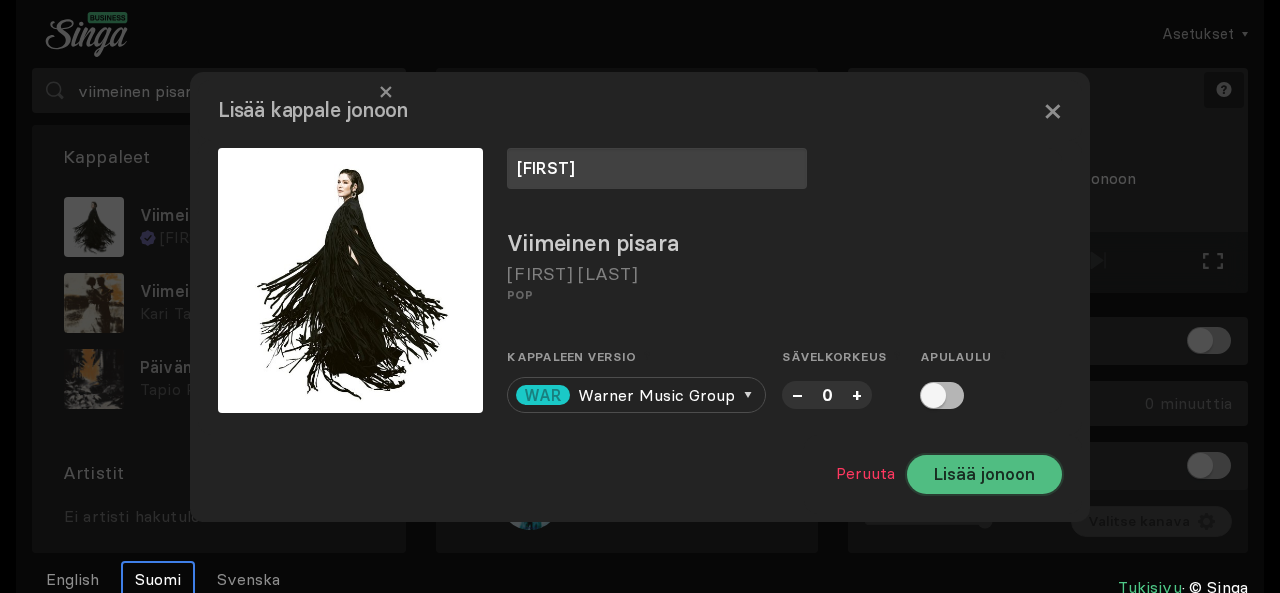 click on "Lisää jonoon" at bounding box center (984, 474) 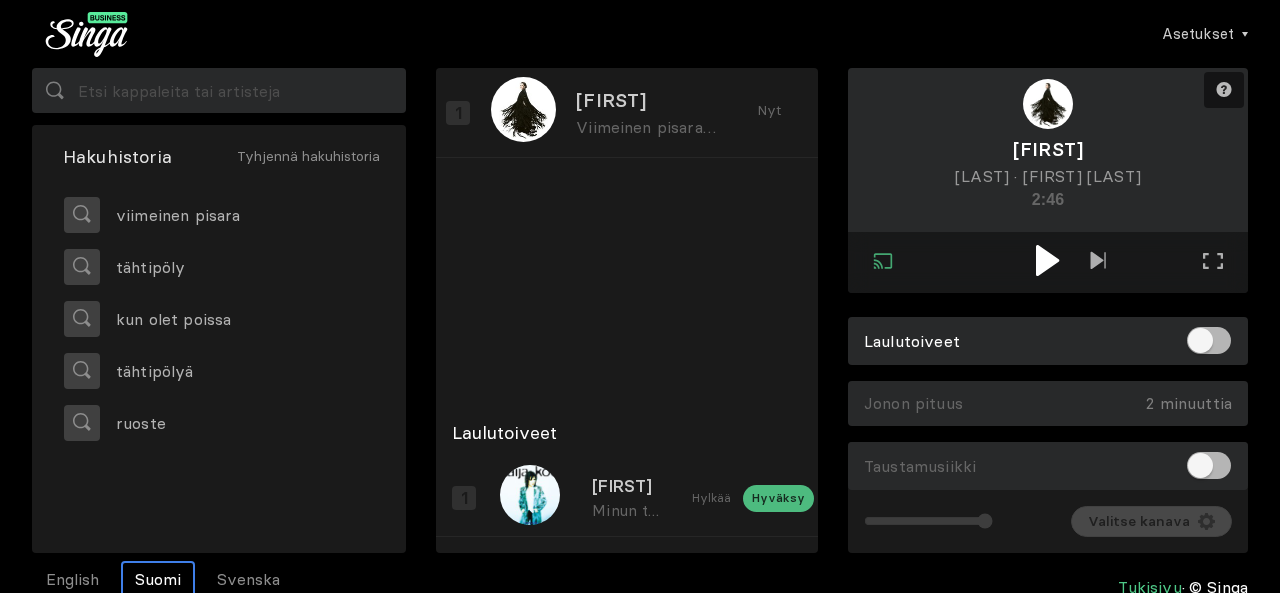 click at bounding box center (1047, 260) 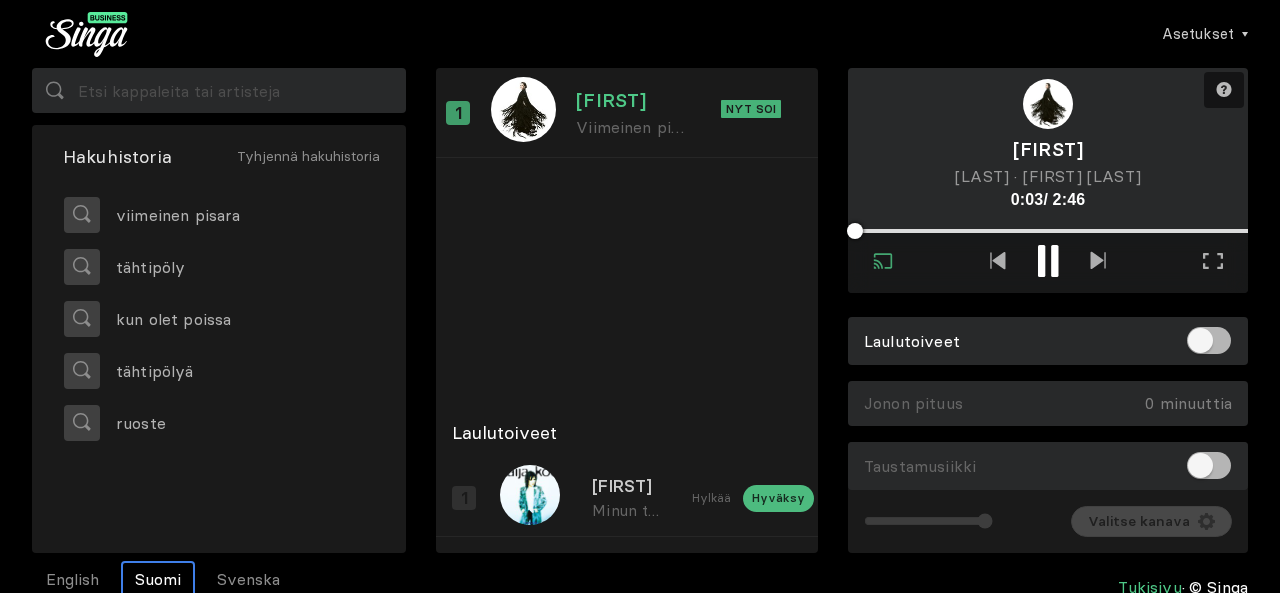 click at bounding box center [1048, 261] 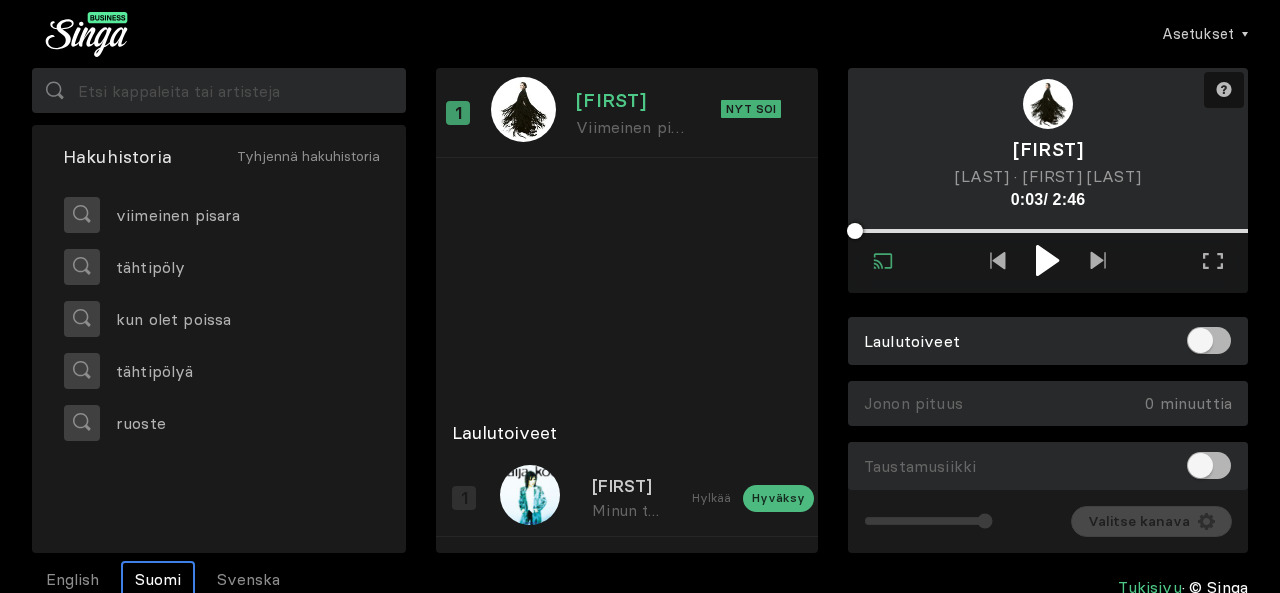 type 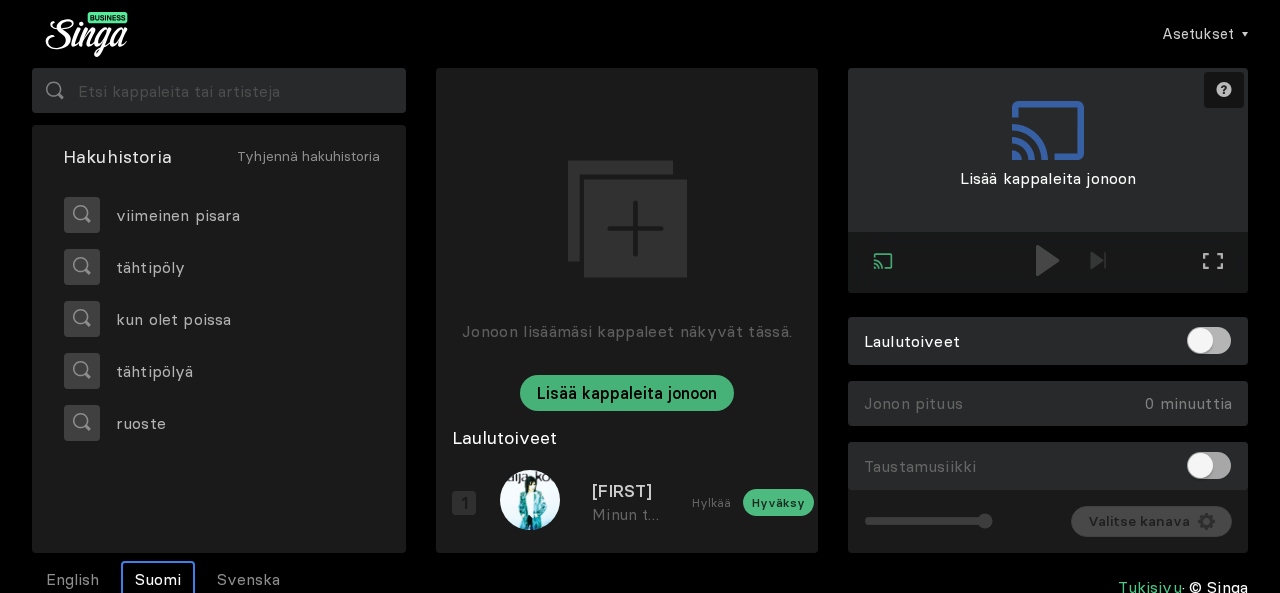 click at bounding box center [1209, 465] 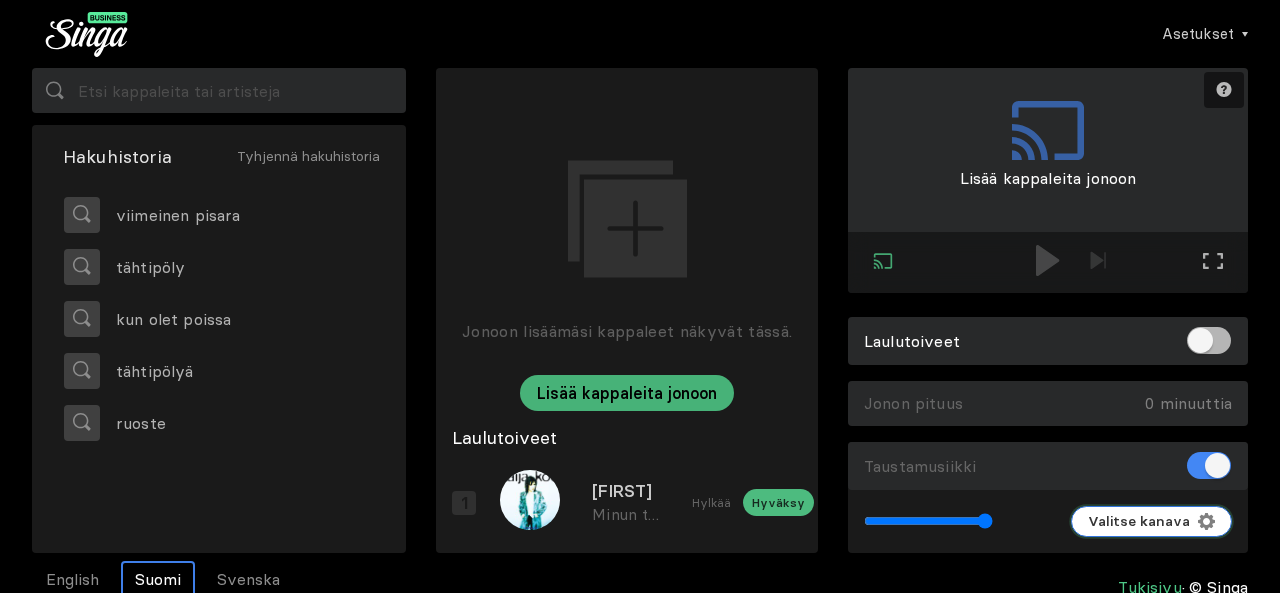 click on "Valitse kanava" at bounding box center [1139, 521] 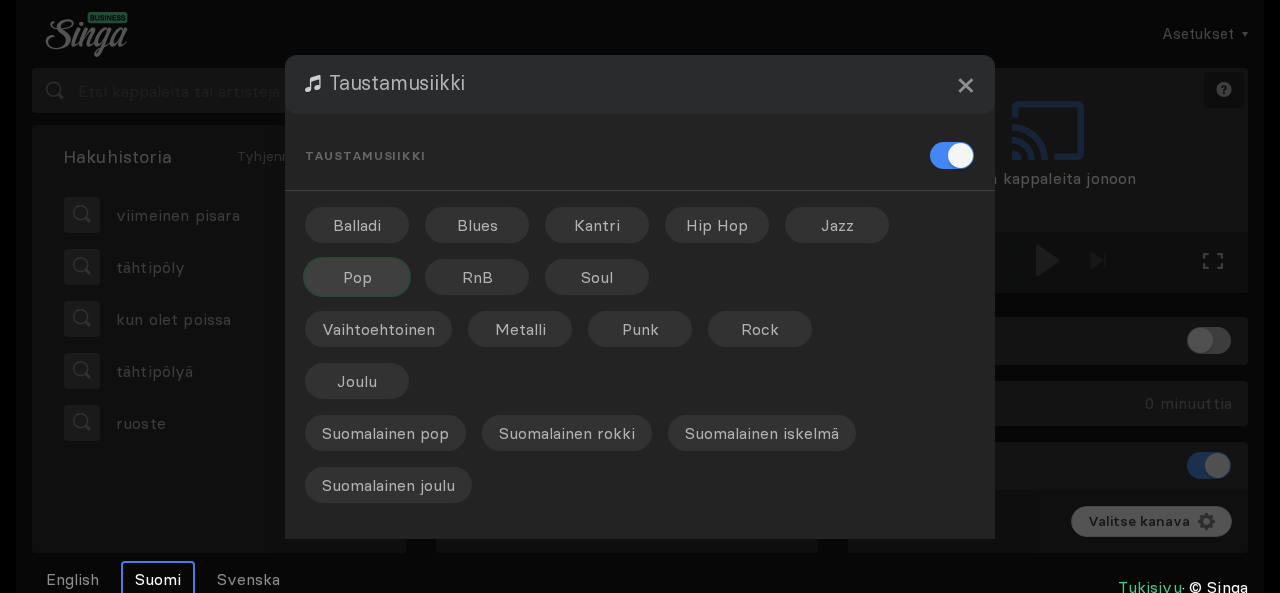 click on "Pop" at bounding box center (357, 277) 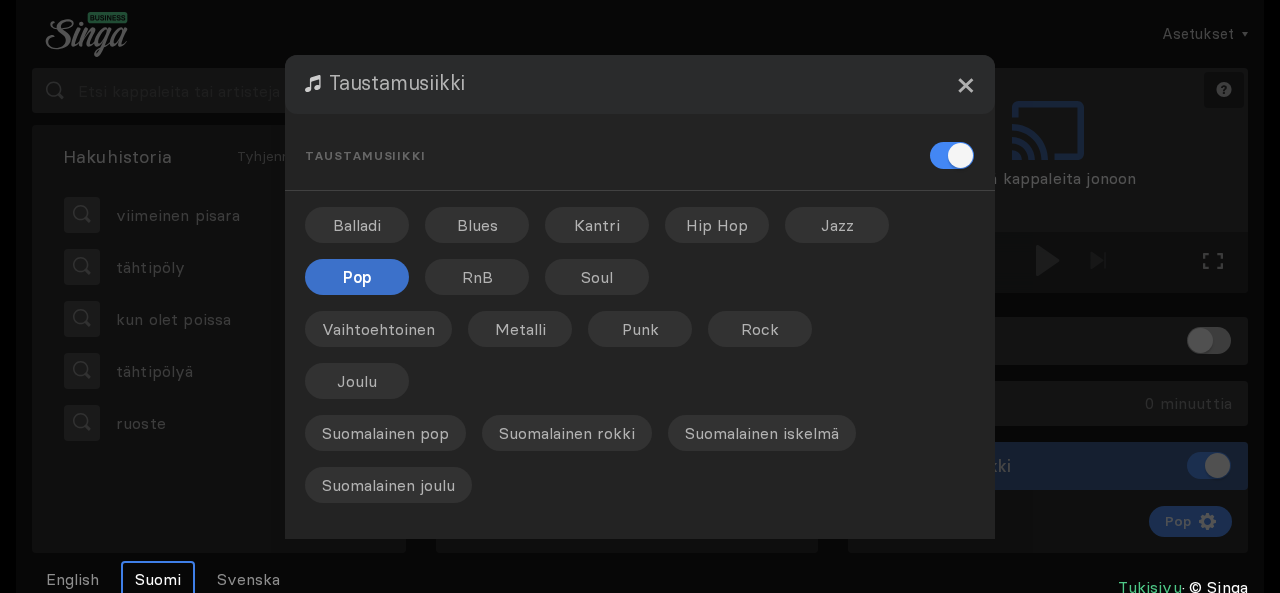 click on "×" at bounding box center (965, 84) 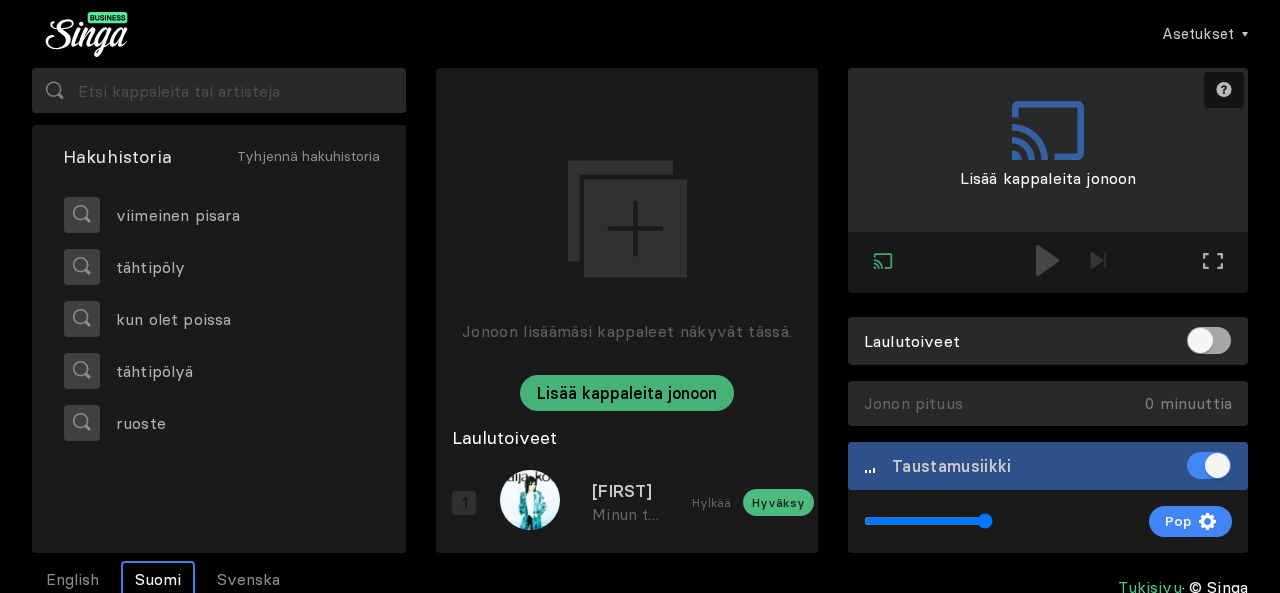 click at bounding box center (1209, 340) 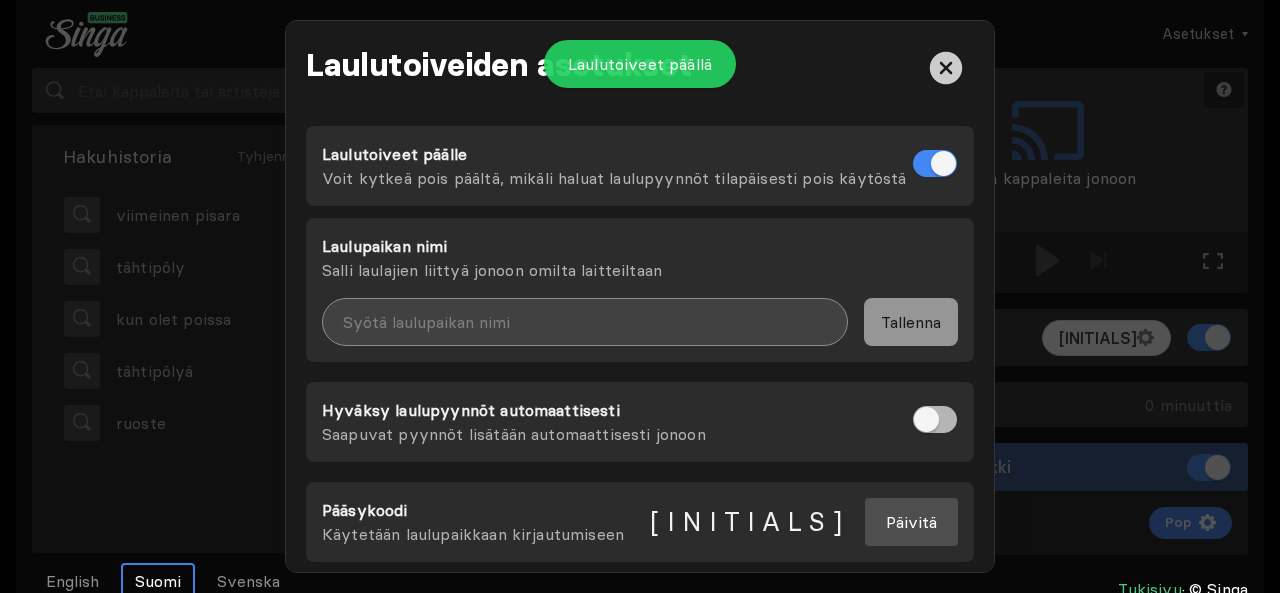 click at bounding box center (585, 322) 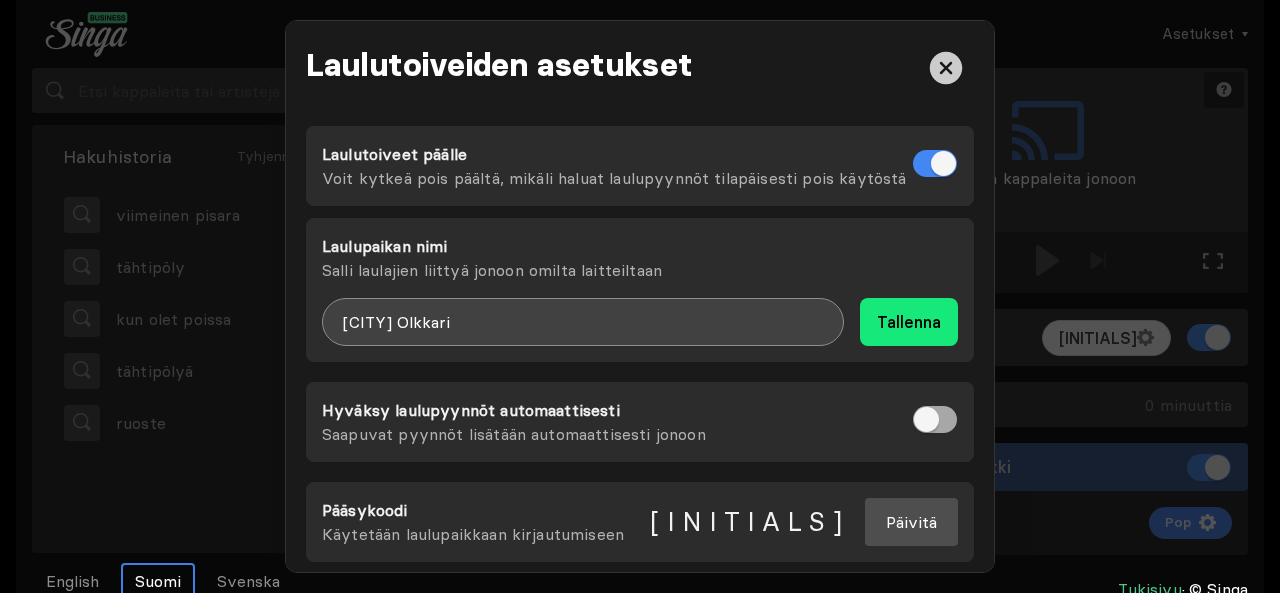 type on "[CITY] Olkkari" 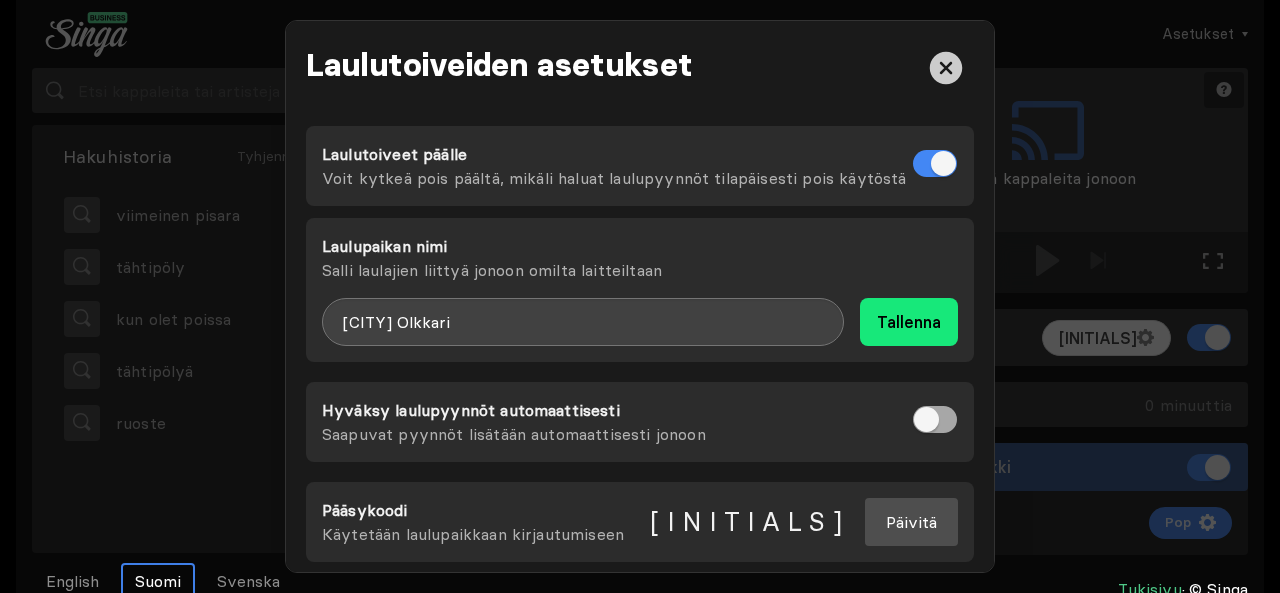 click at bounding box center (935, 419) 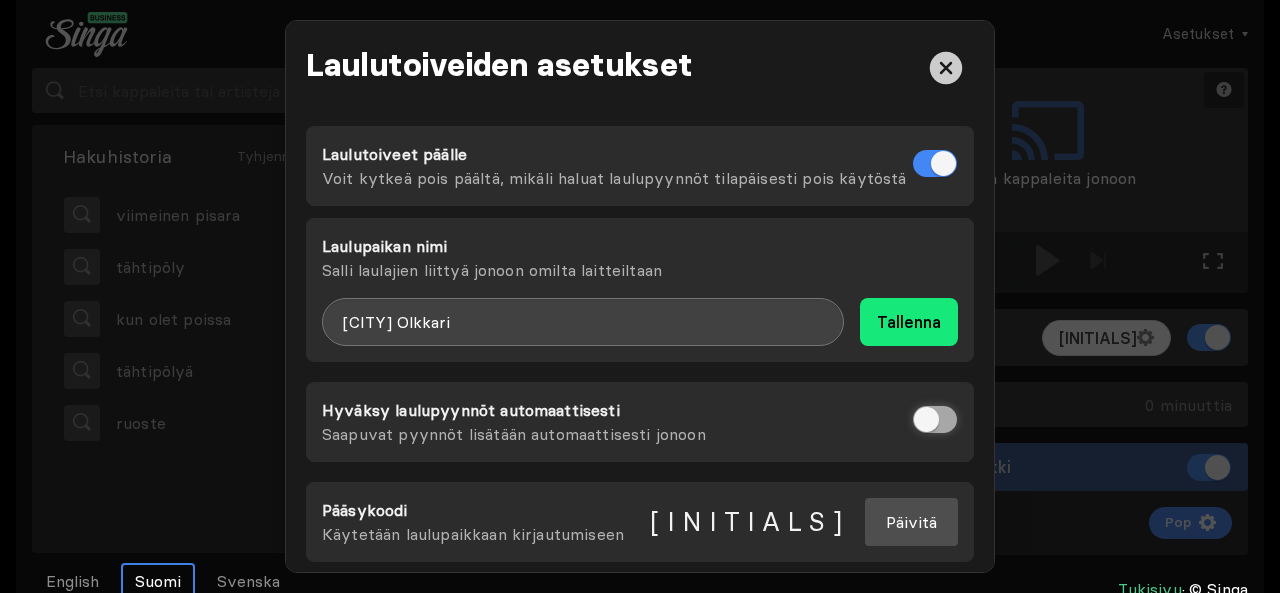 click at bounding box center [919, 419] 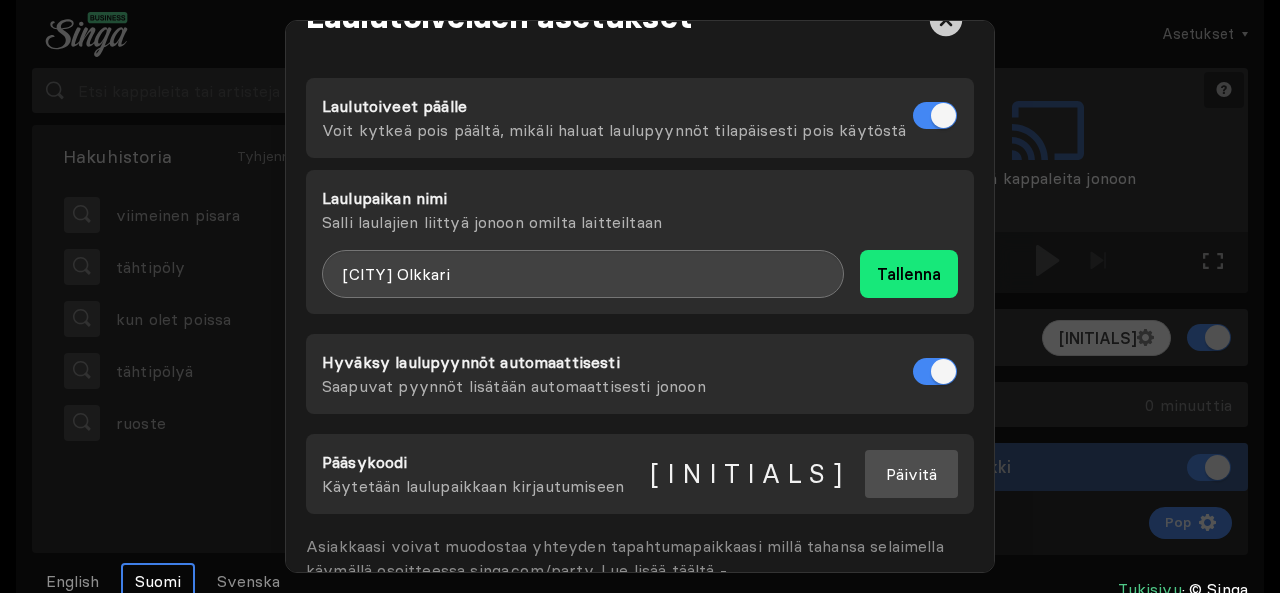 scroll, scrollTop: 50, scrollLeft: 0, axis: vertical 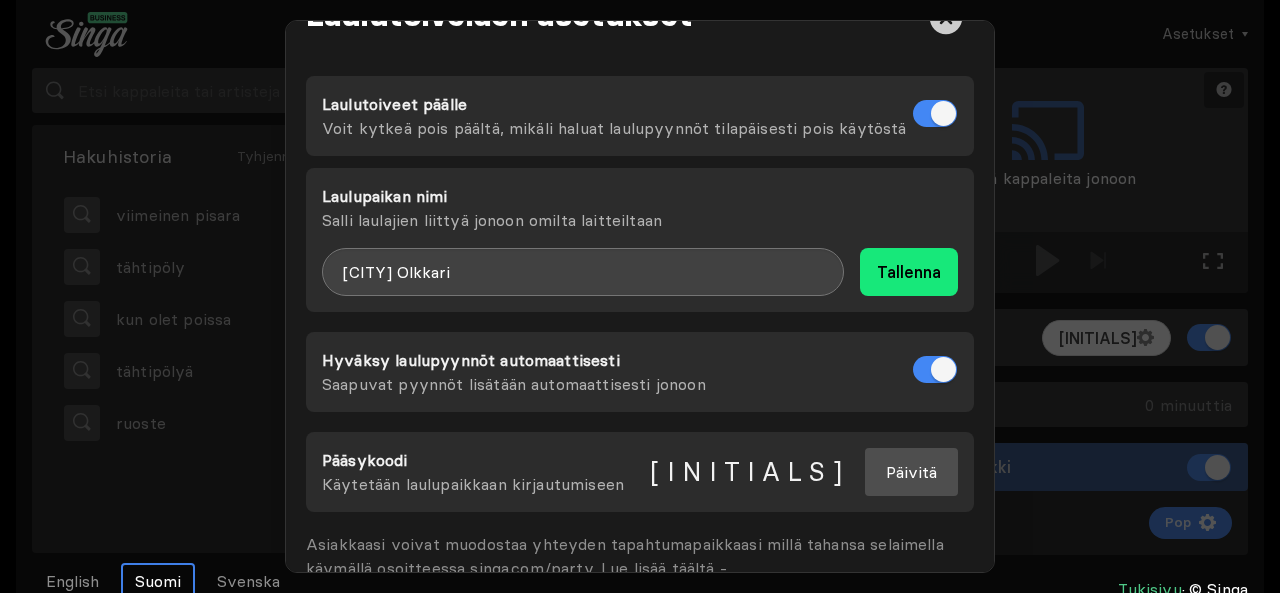click on "Tallenna" at bounding box center [909, 272] 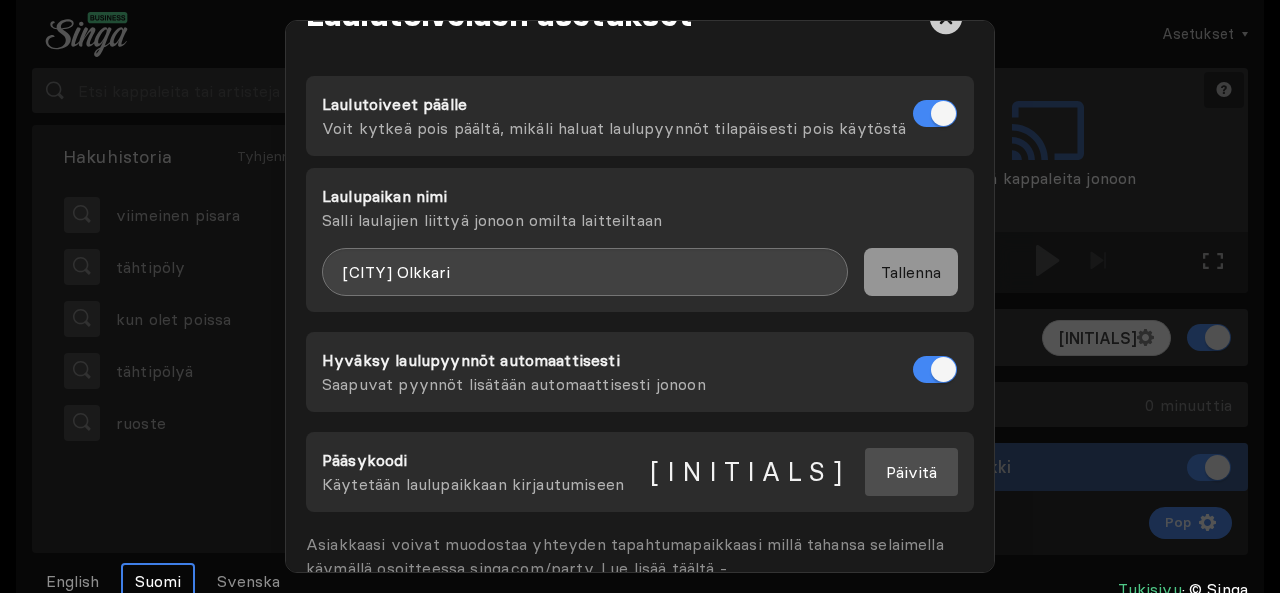 click at bounding box center (946, 18) 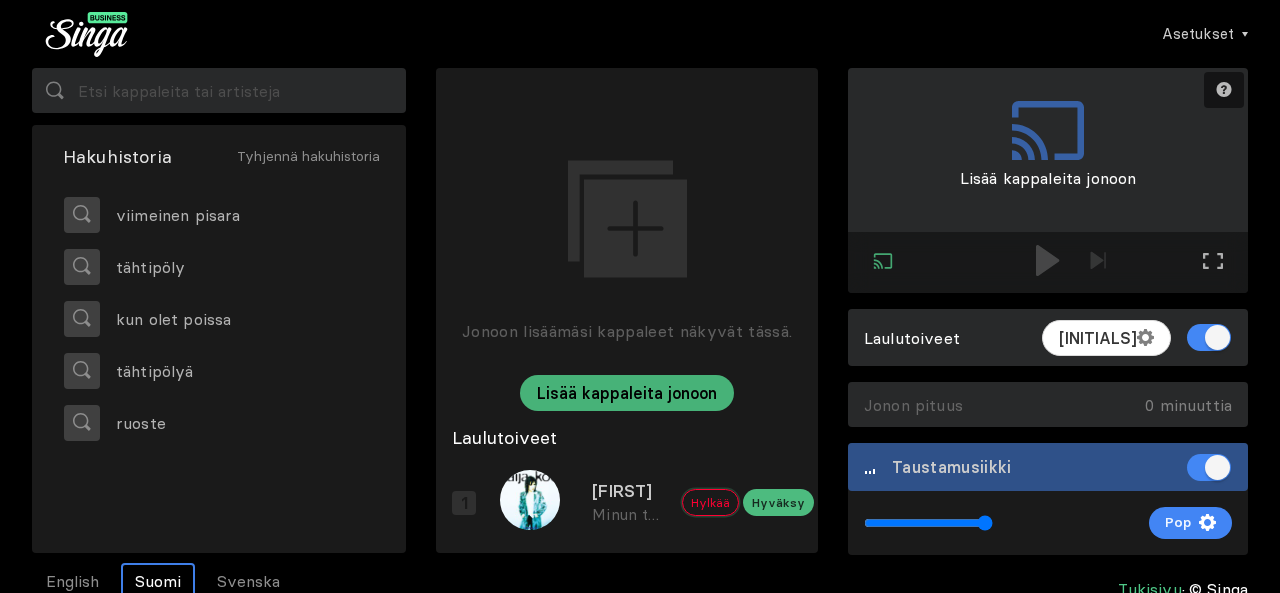 click on "Hylkää" at bounding box center [710, 502] 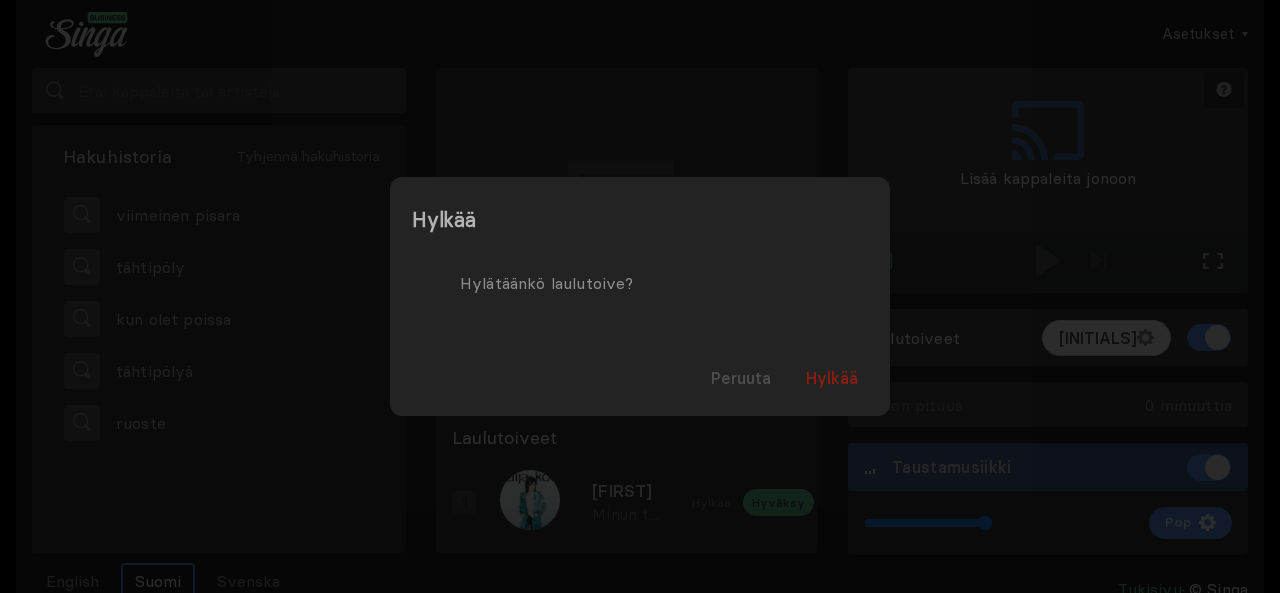 click on "Hylkää" at bounding box center [832, 378] 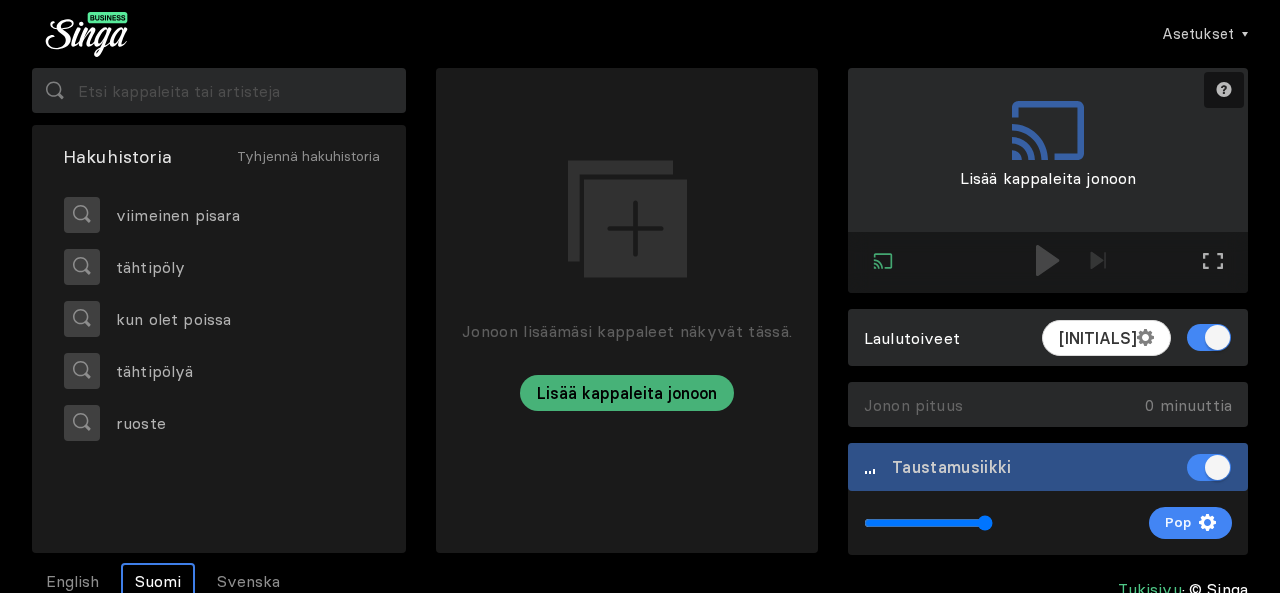 click on "Jonoon lisäämäsi kappaleet näkyvät tässä. Lisää kappaleita jonoon" at bounding box center [627, 239] 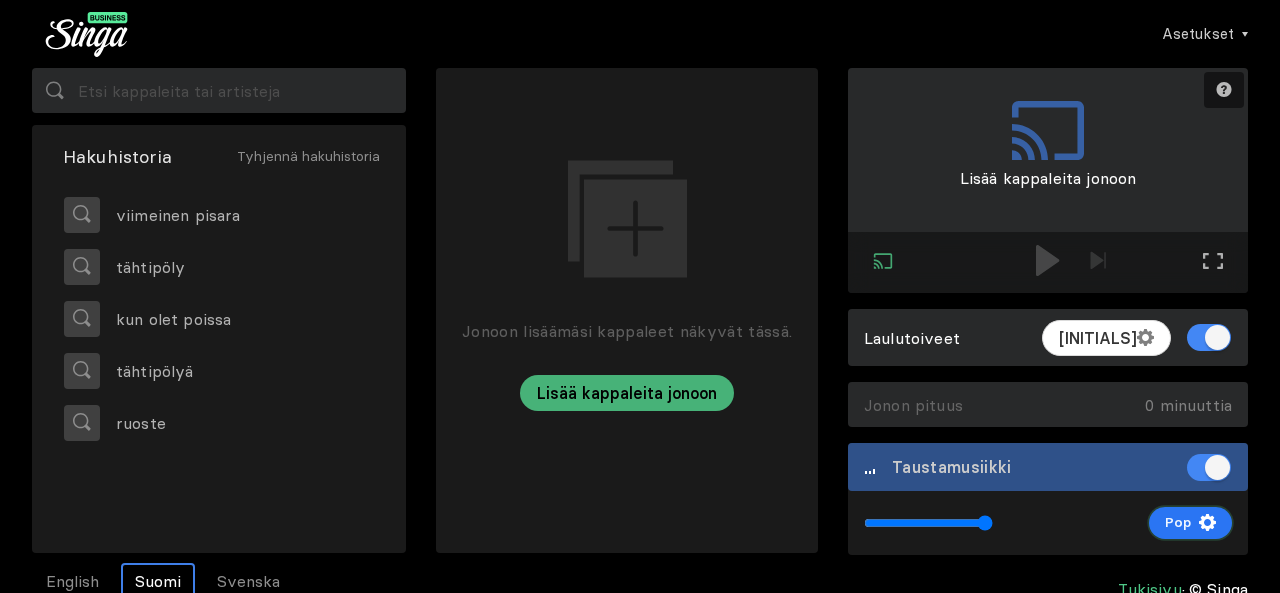 click at bounding box center [1207, 522] 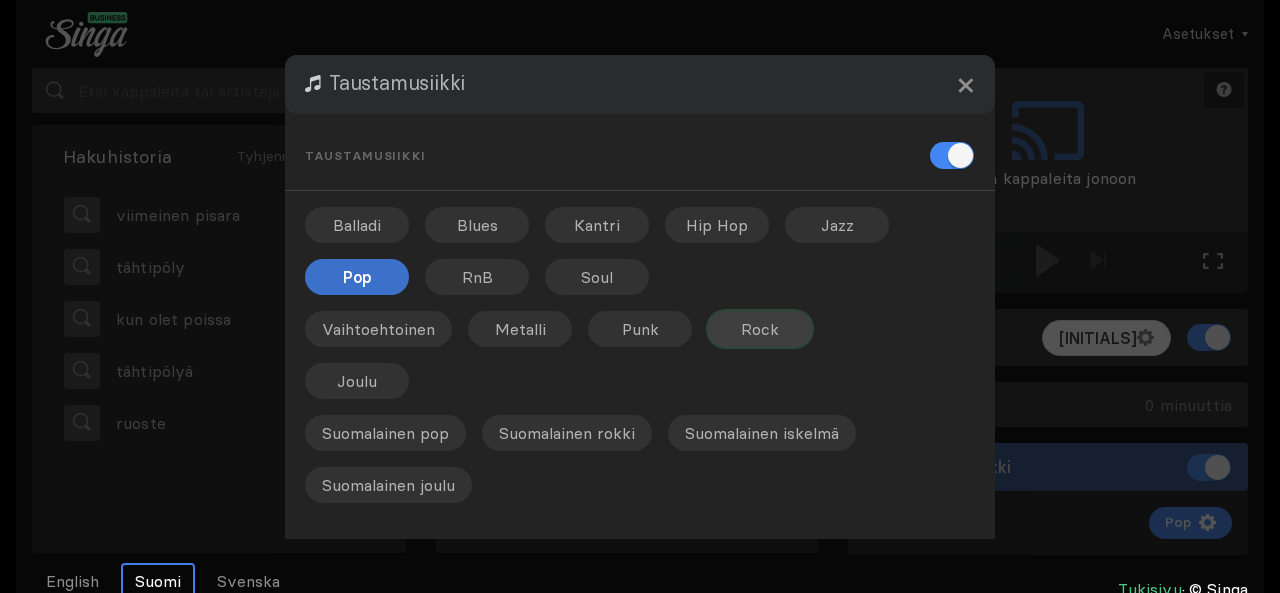 click on "Rock" at bounding box center [717, 225] 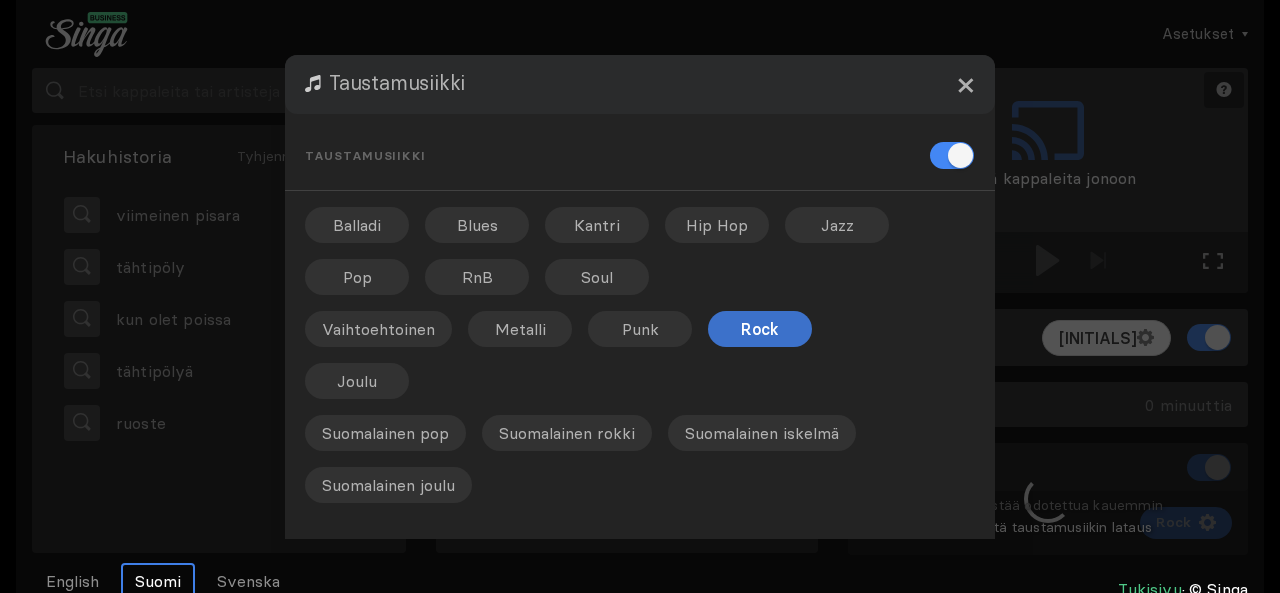 click on "×" at bounding box center [965, 84] 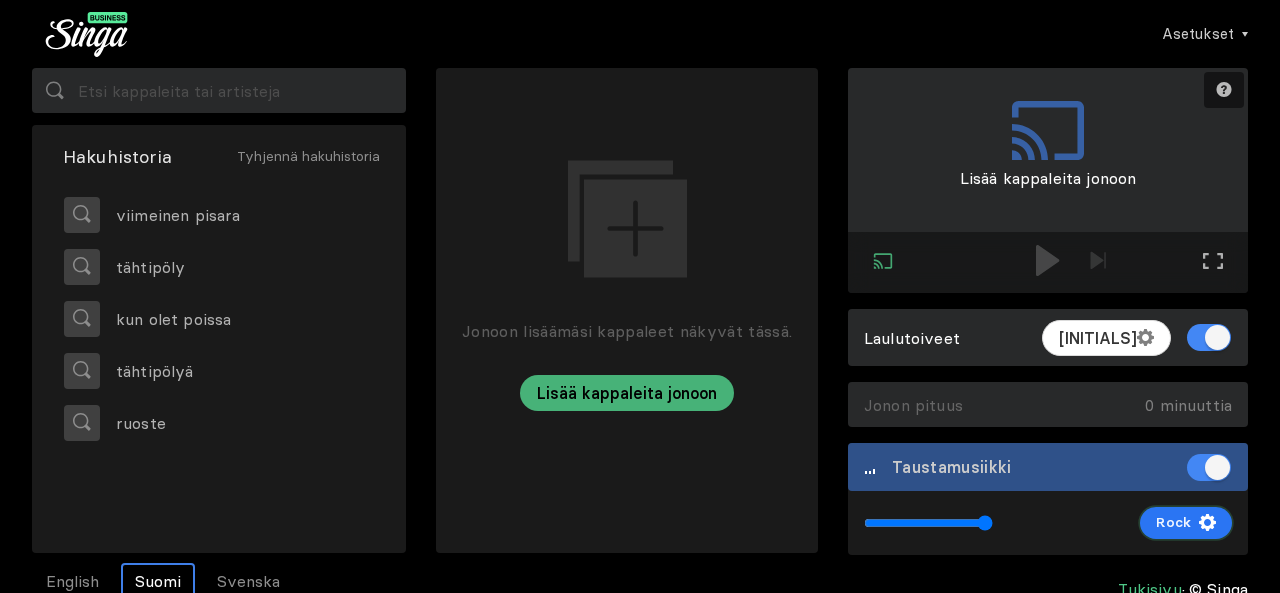 click at bounding box center [1207, 522] 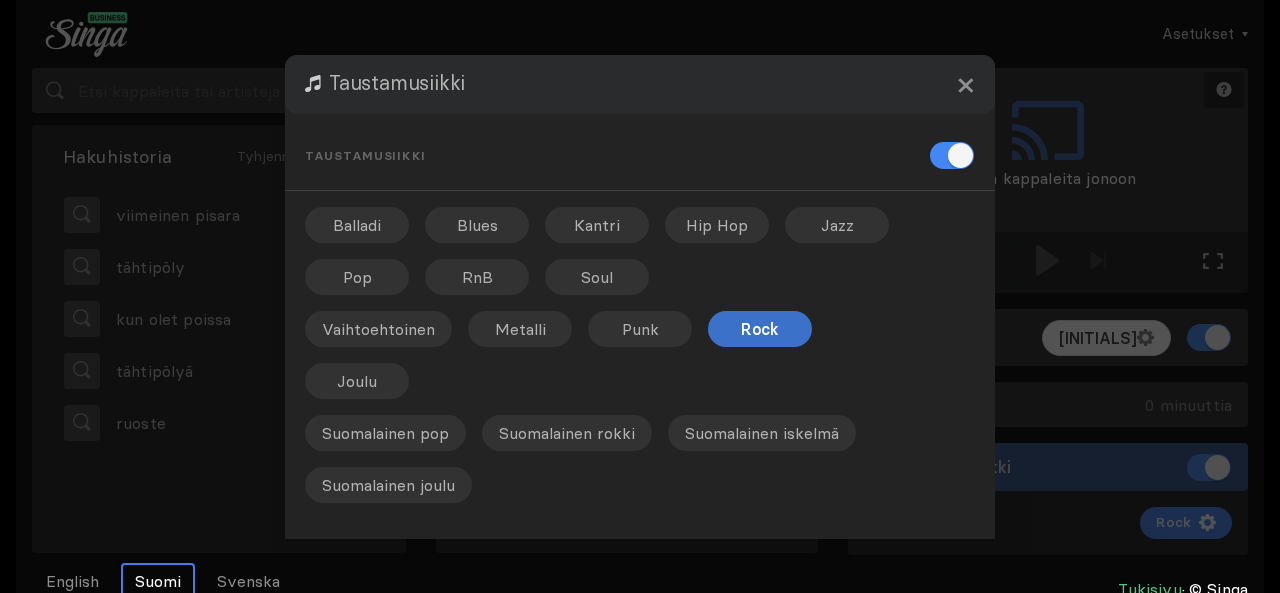 click at bounding box center (1048, 76) 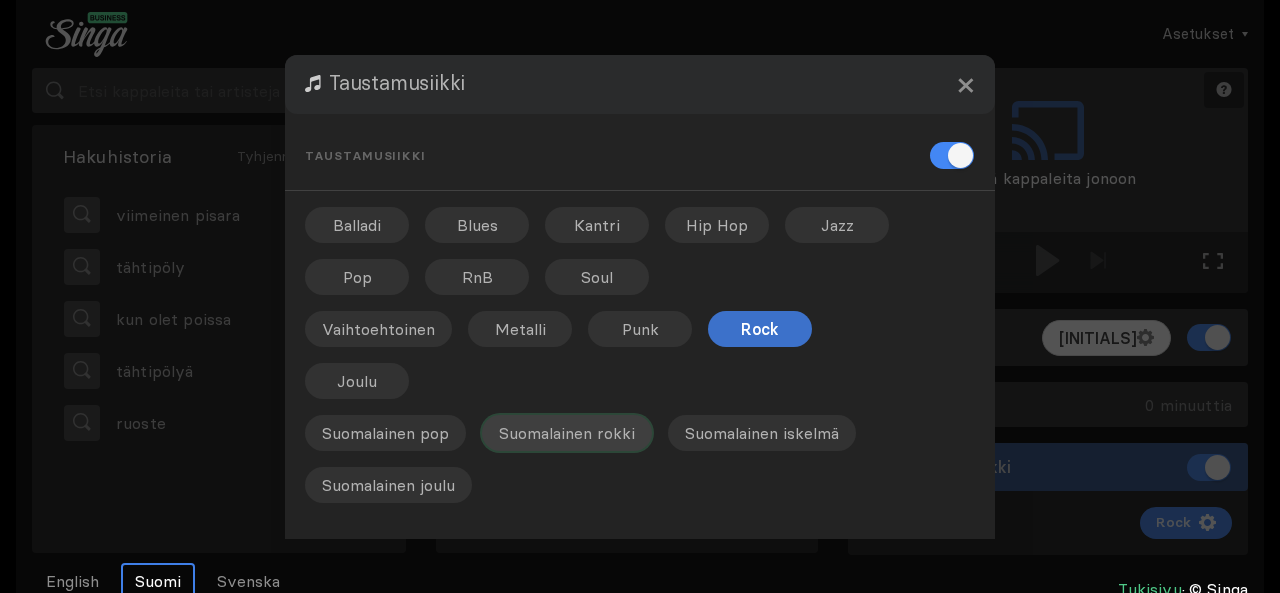 click on "Suomalainen rokki" at bounding box center [477, 225] 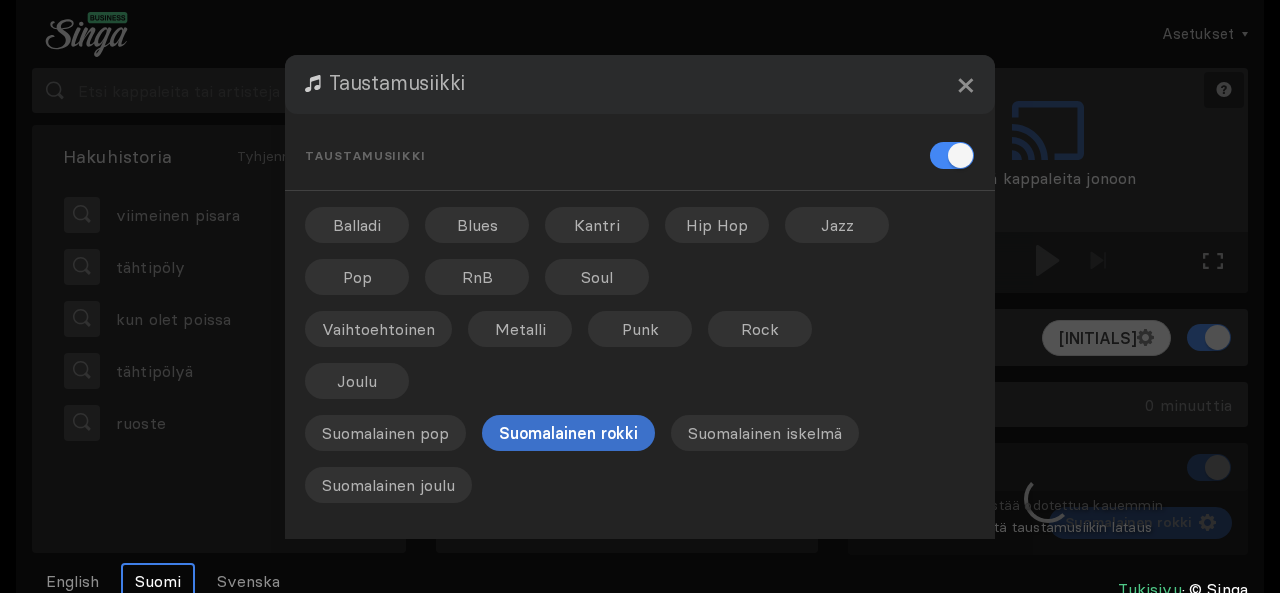 click at bounding box center (1048, 76) 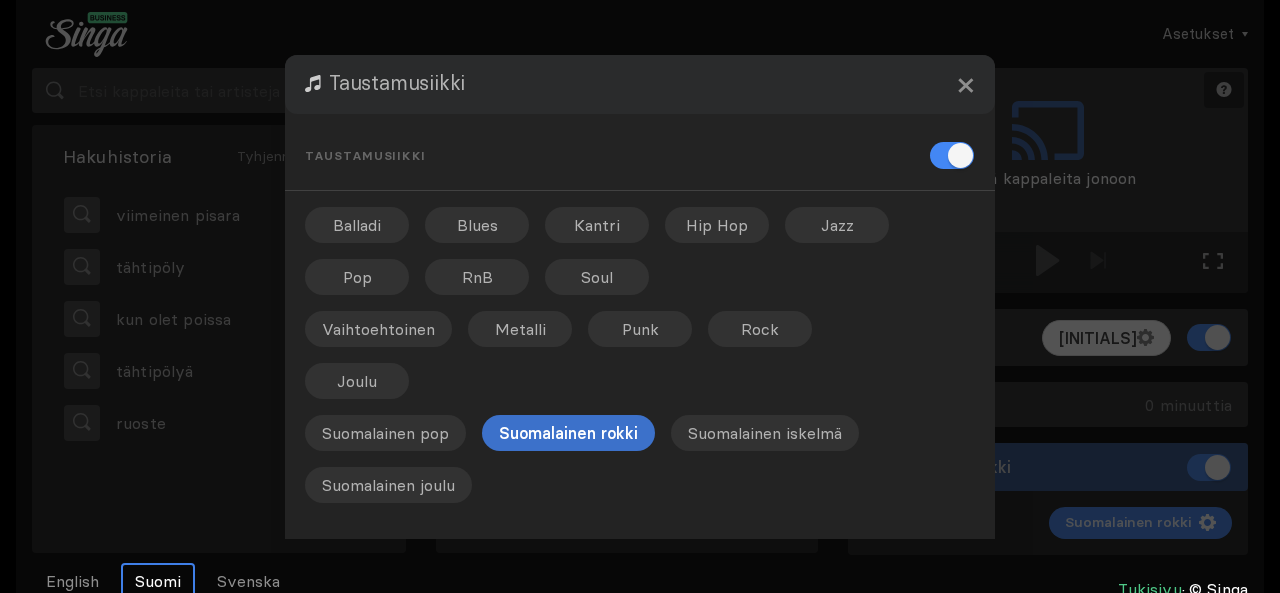 click at bounding box center (1048, 76) 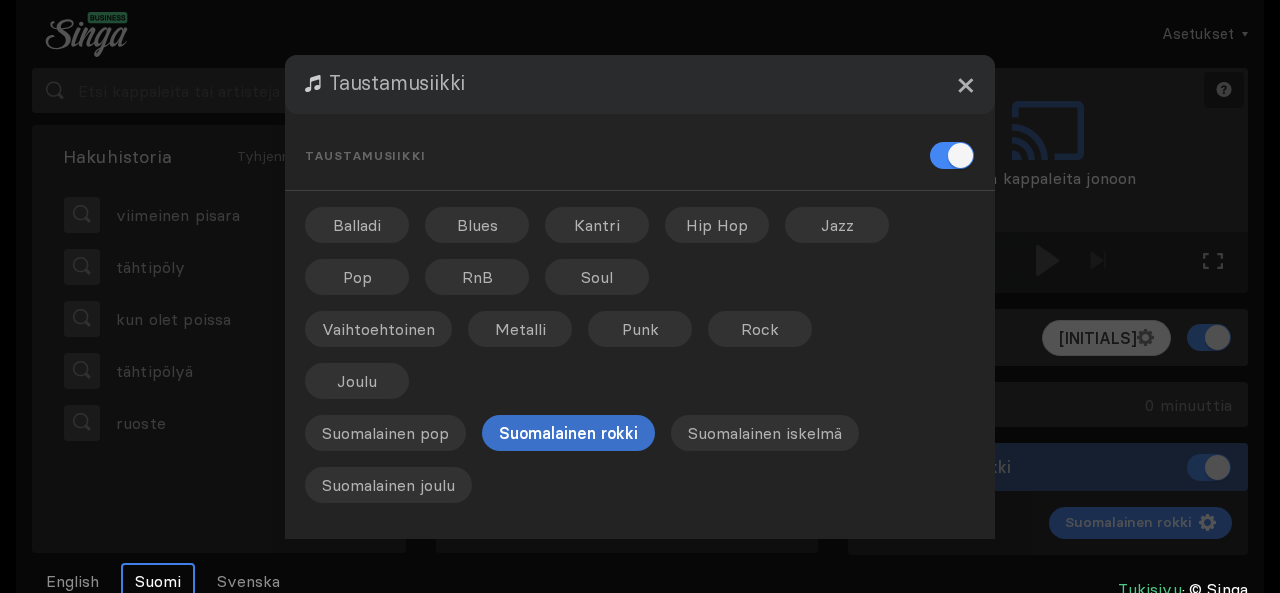 click on "×" at bounding box center [965, 84] 